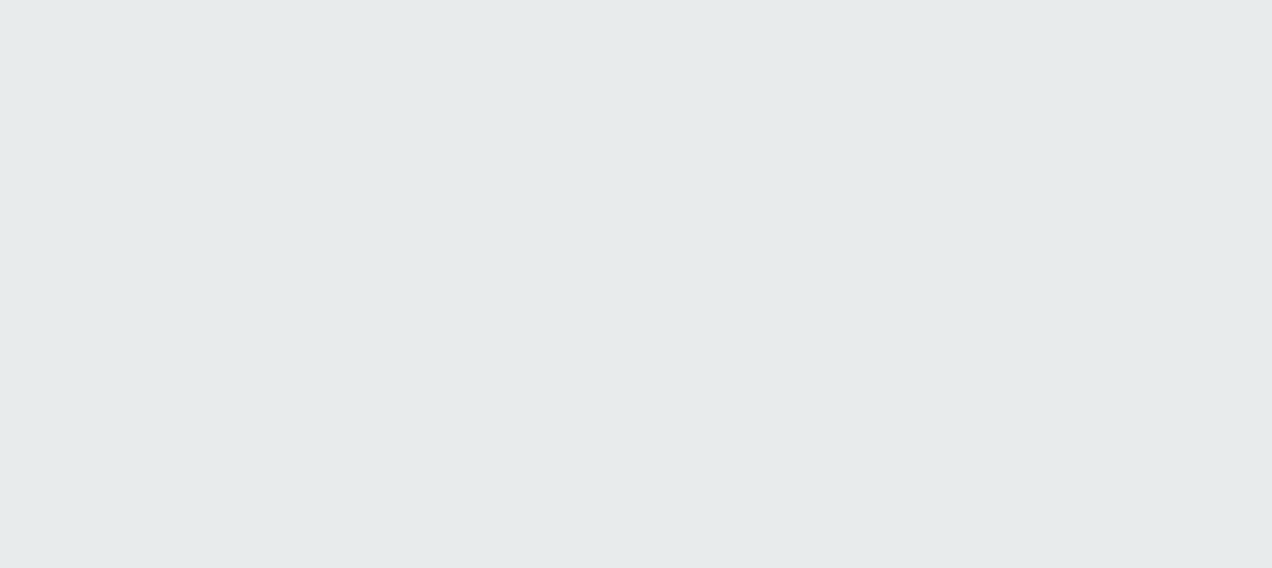 scroll, scrollTop: 0, scrollLeft: 0, axis: both 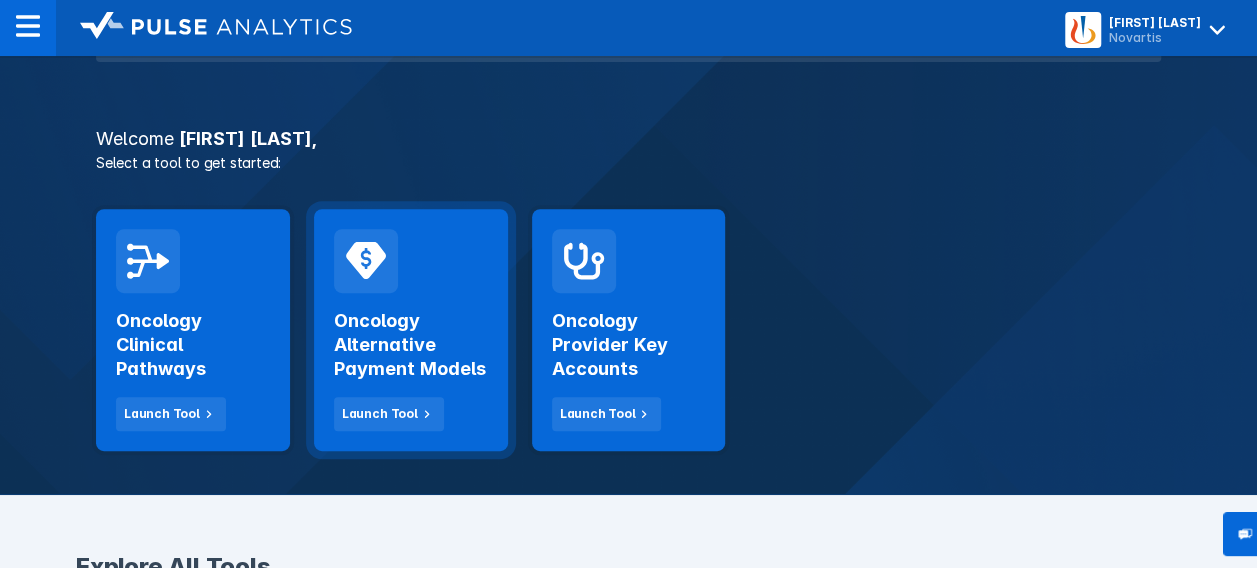 click on "Oncology Alternative Payment Models" at bounding box center [411, 345] 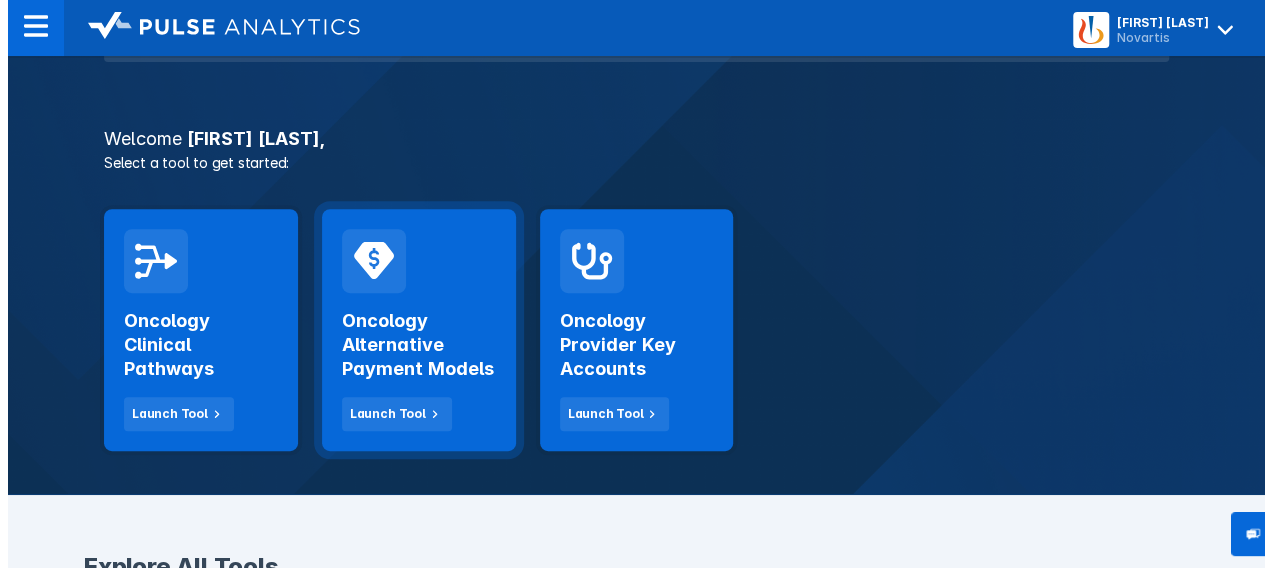 scroll, scrollTop: 0, scrollLeft: 0, axis: both 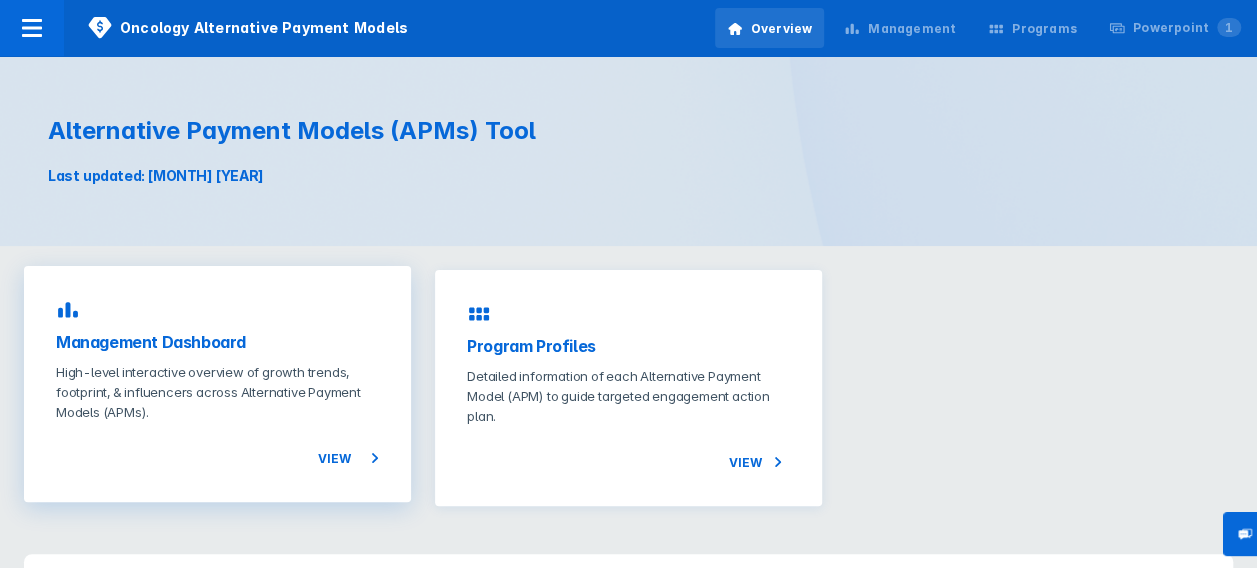click on "View" at bounding box center [348, 458] 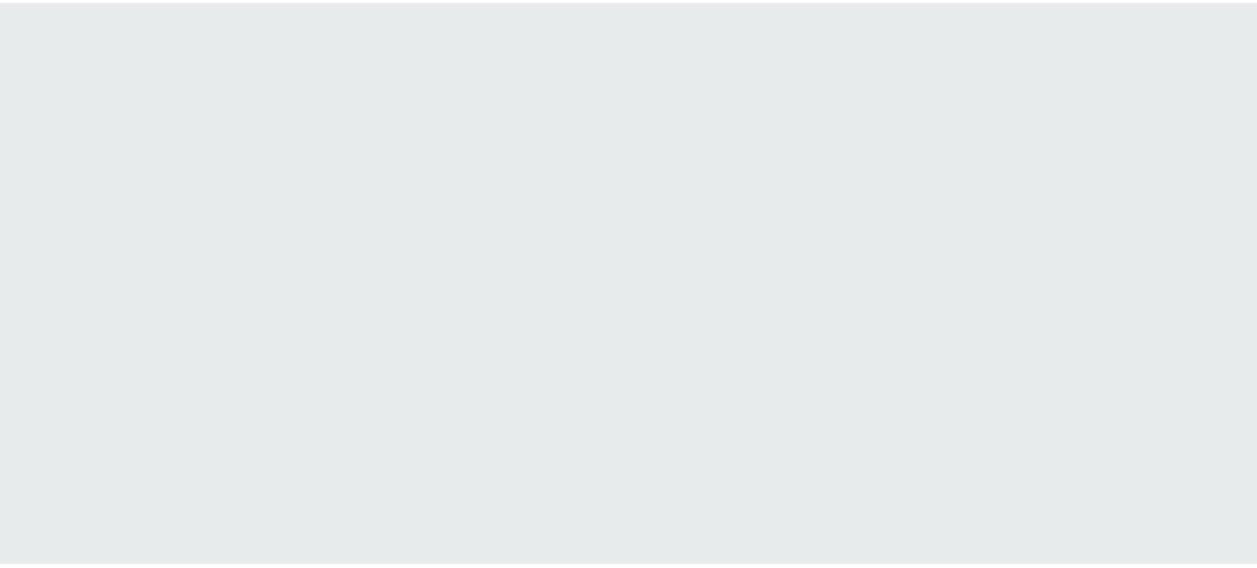 scroll, scrollTop: 0, scrollLeft: 0, axis: both 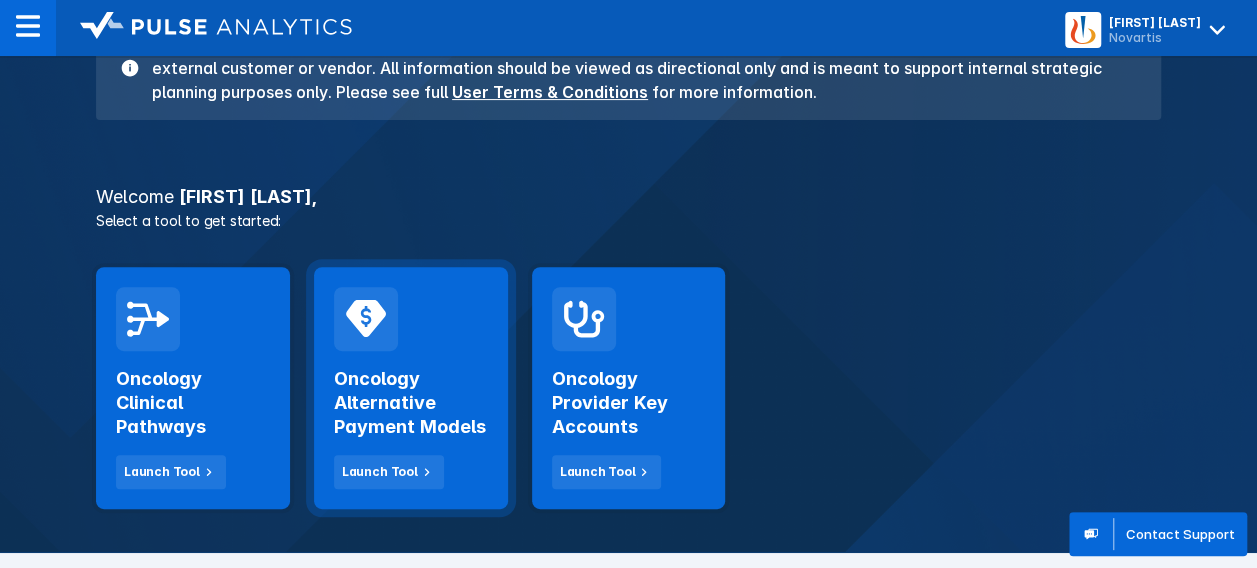click on "Oncology Alternative Payment Models" at bounding box center (411, 403) 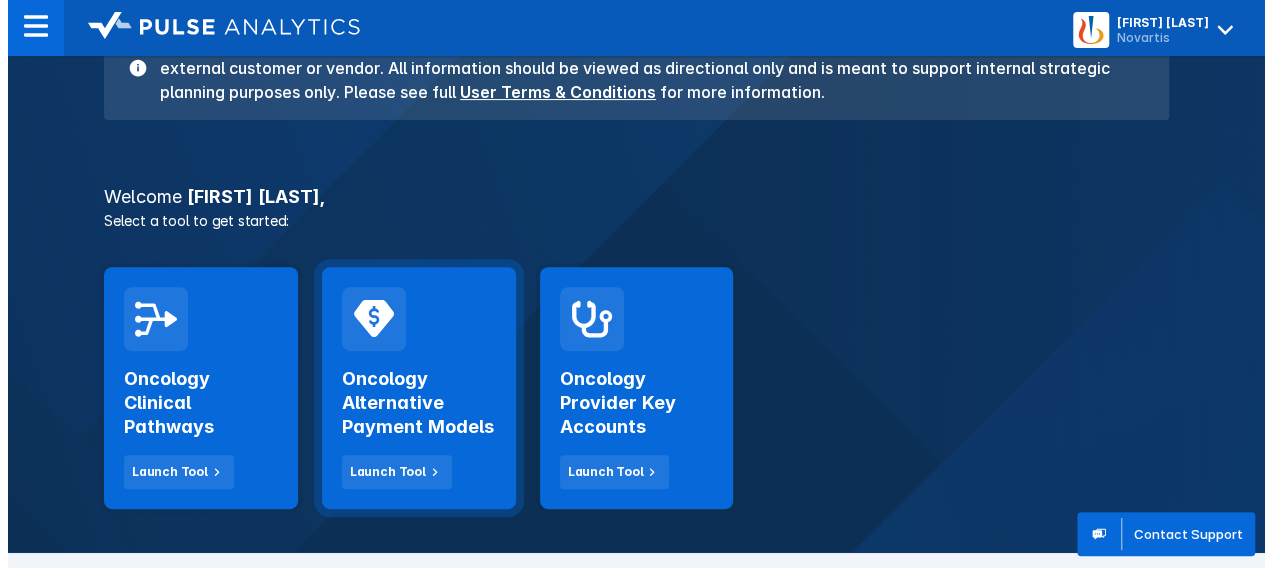 scroll, scrollTop: 0, scrollLeft: 0, axis: both 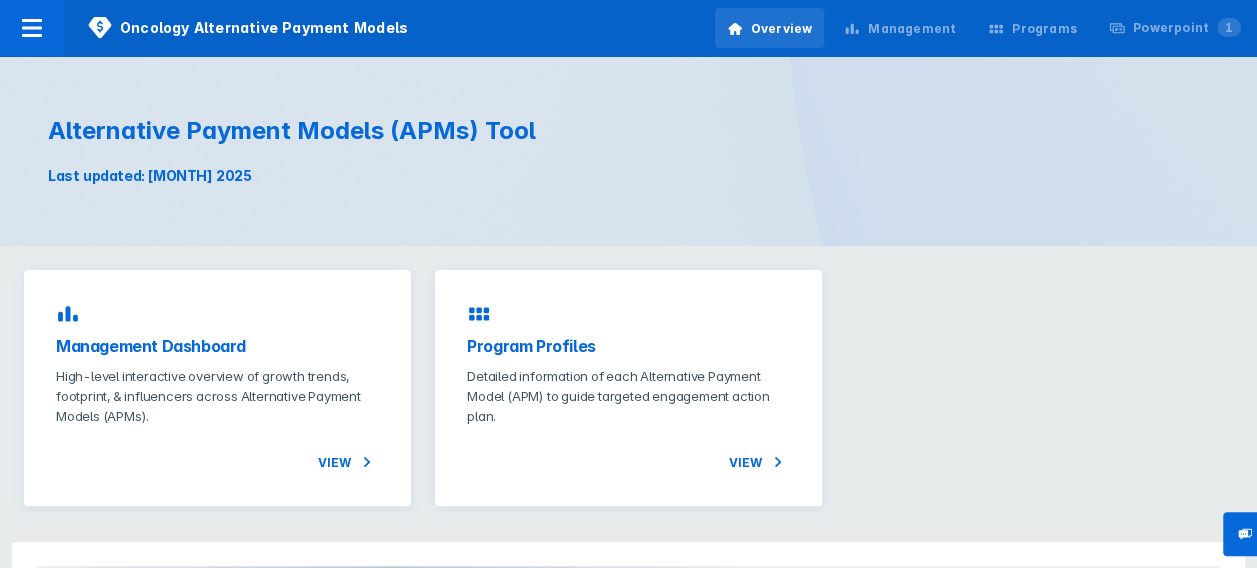 click on "Programs" at bounding box center (1044, 29) 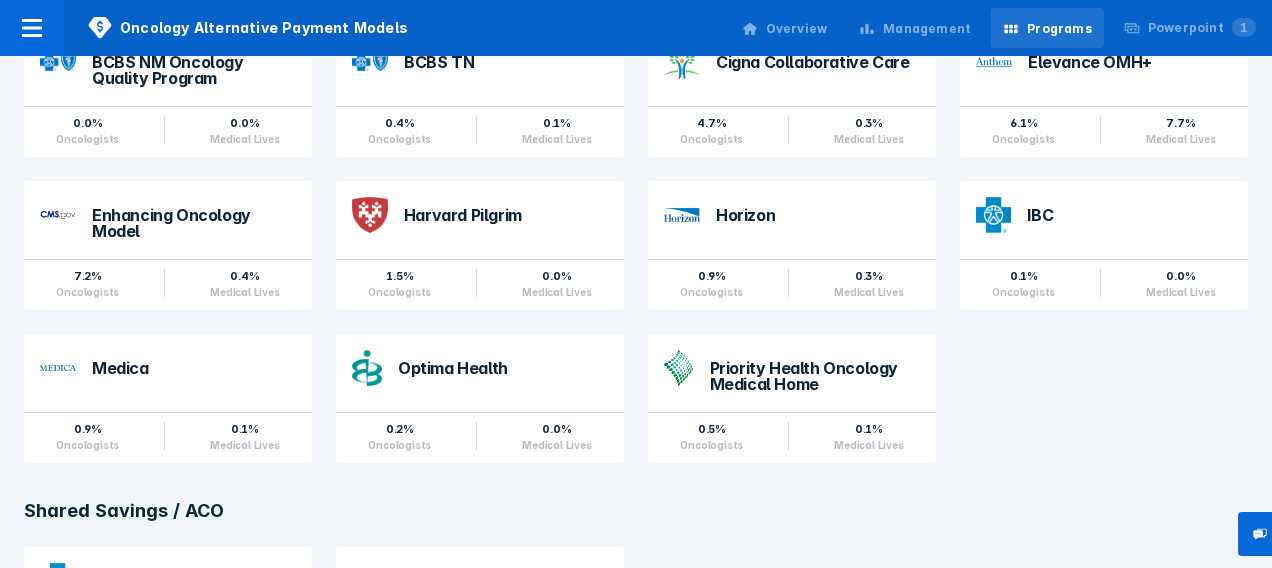scroll, scrollTop: 478, scrollLeft: 0, axis: vertical 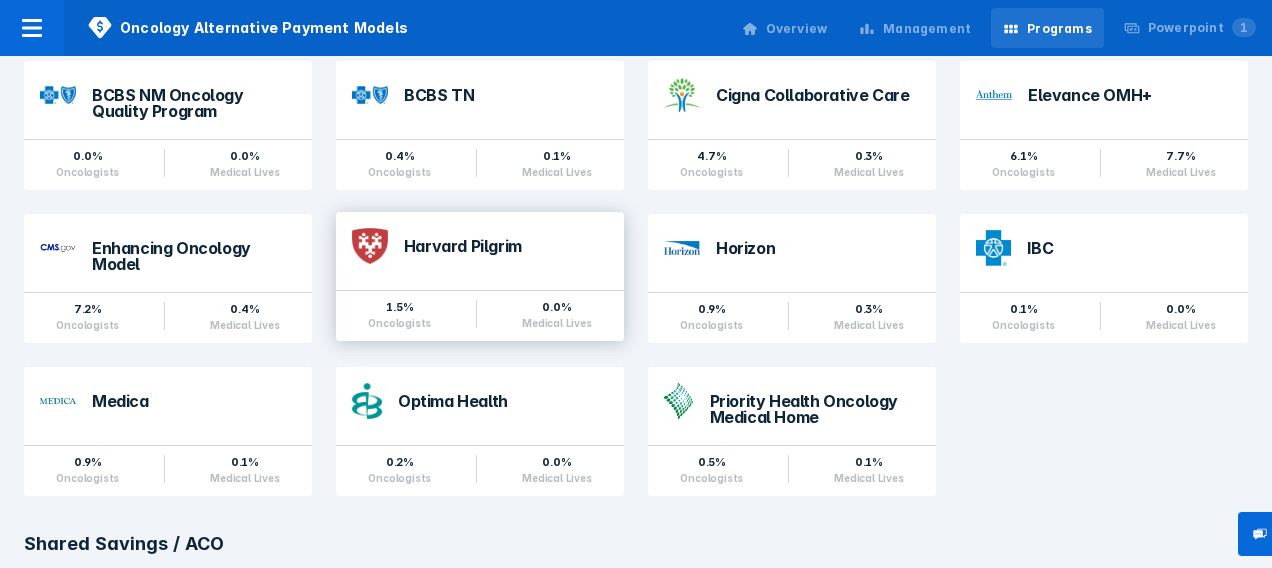 click on "Harvard Pilgrim" at bounding box center (506, 251) 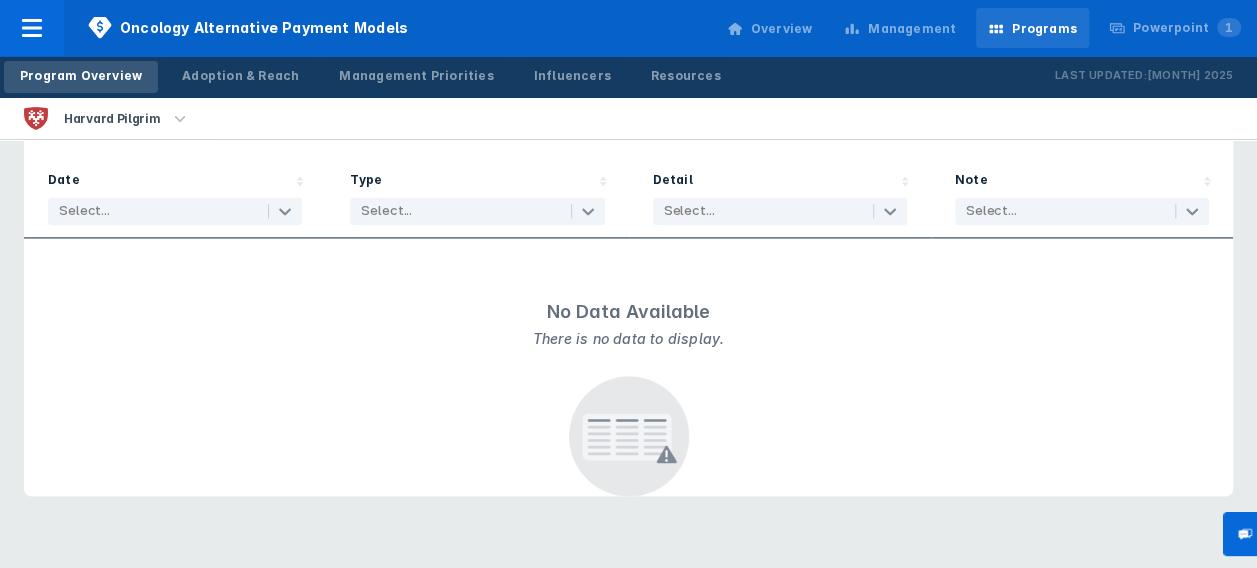 scroll, scrollTop: 1326, scrollLeft: 0, axis: vertical 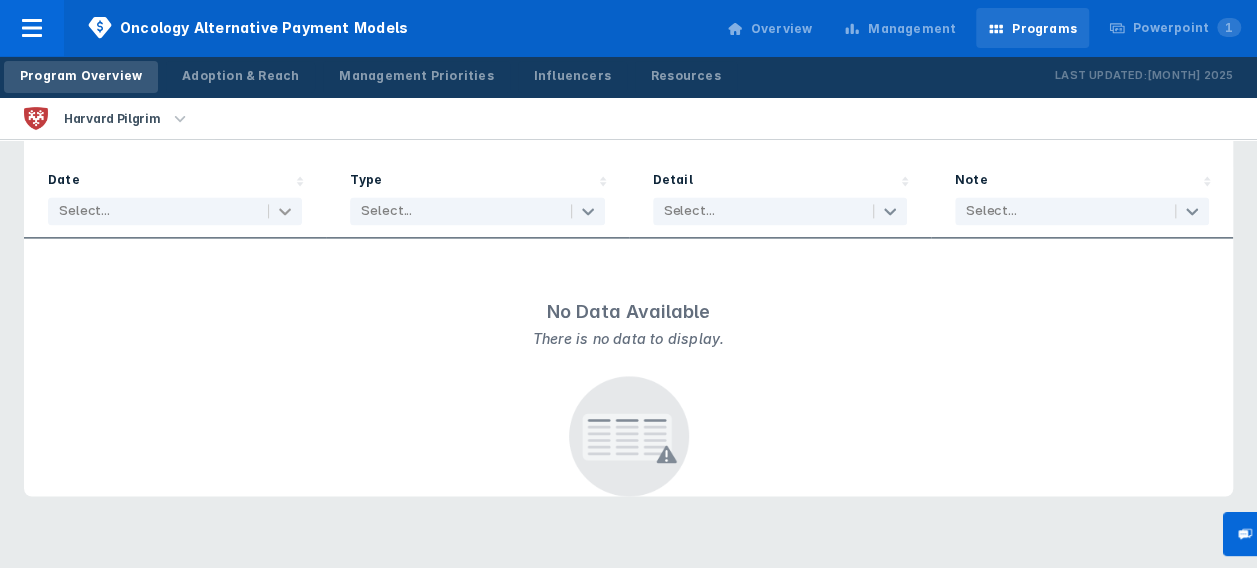 click 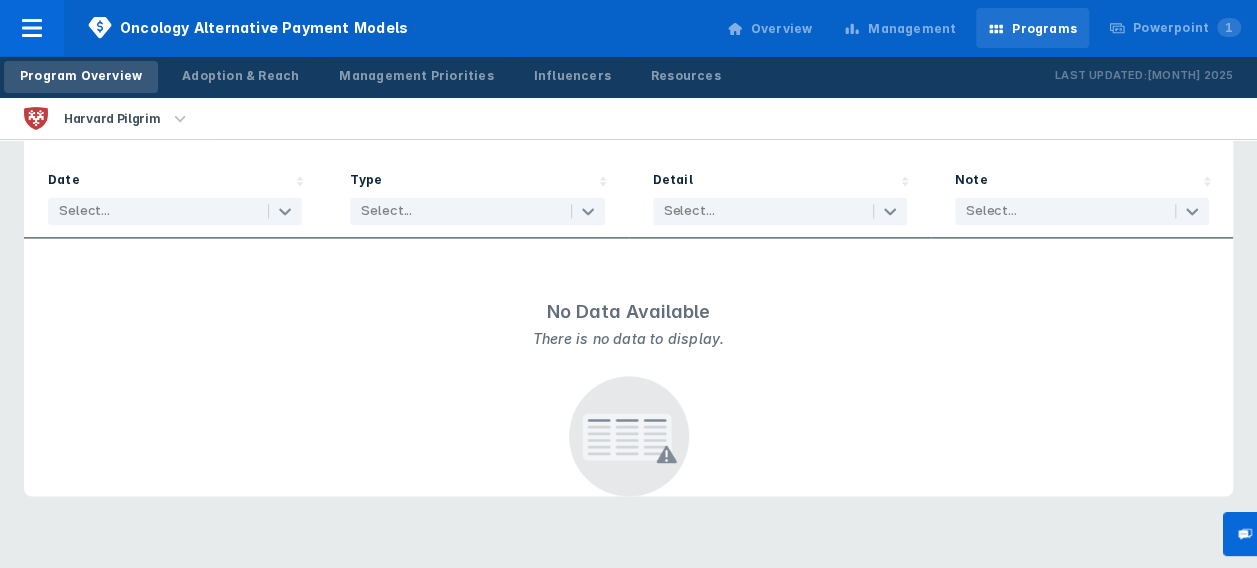click on "No Data Available There is no data to display." at bounding box center [628, 403] 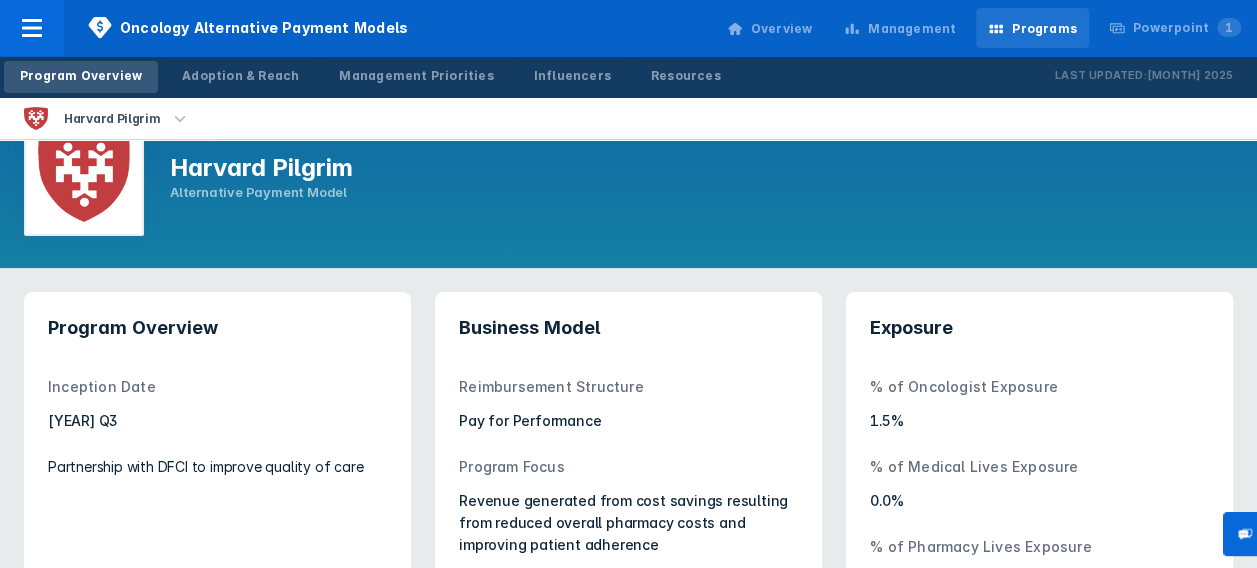 scroll, scrollTop: 0, scrollLeft: 0, axis: both 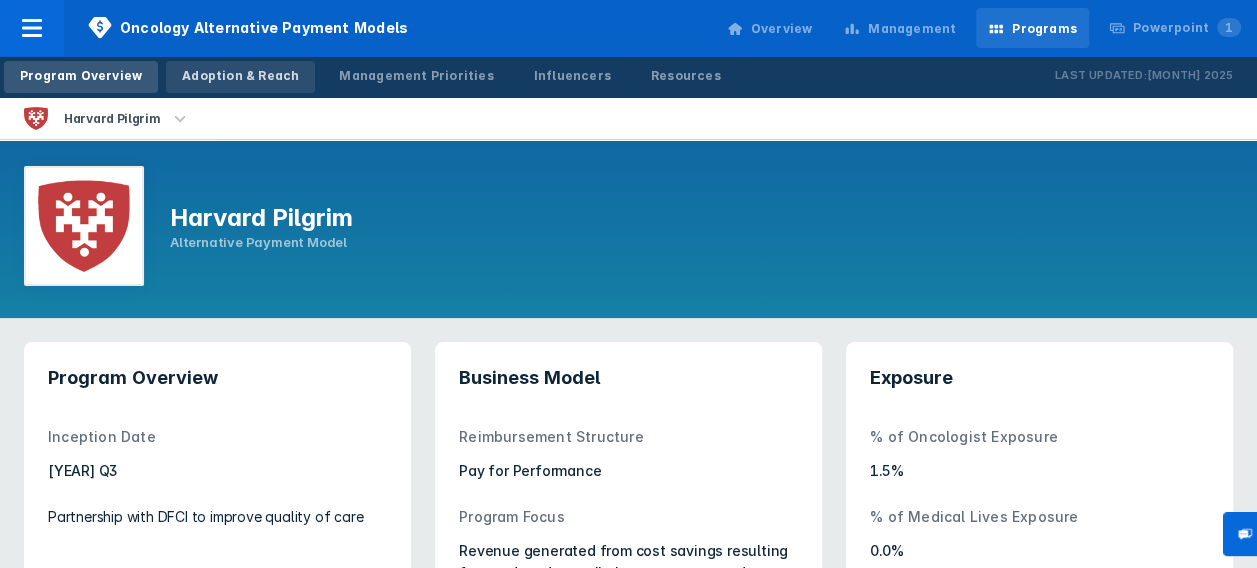 click on "Adoption & Reach" at bounding box center (240, 76) 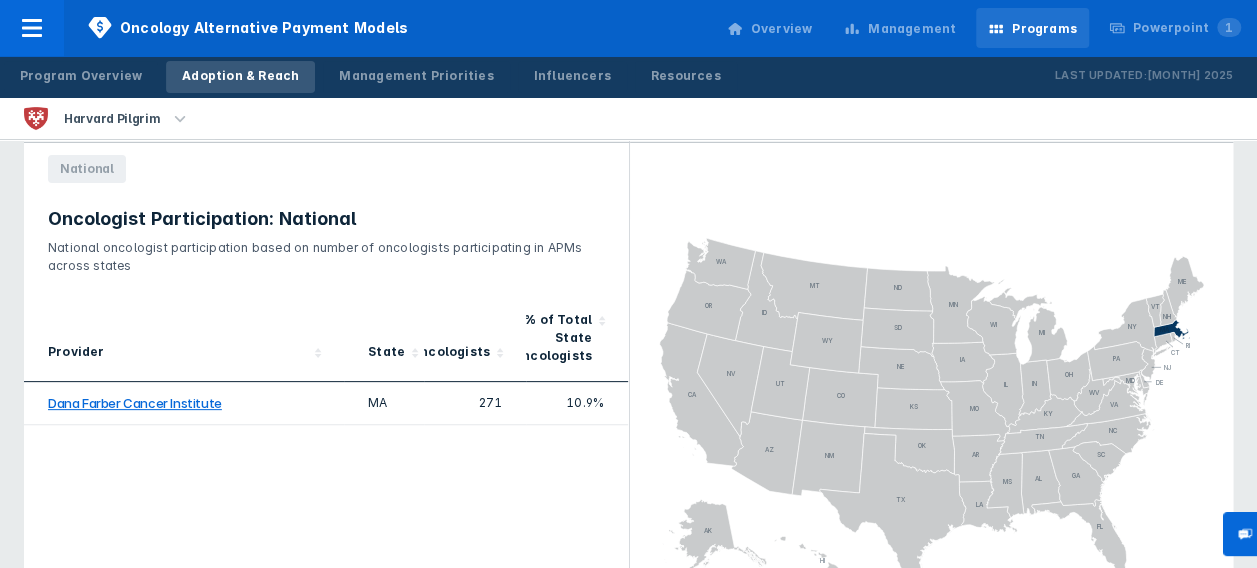 scroll, scrollTop: 0, scrollLeft: 0, axis: both 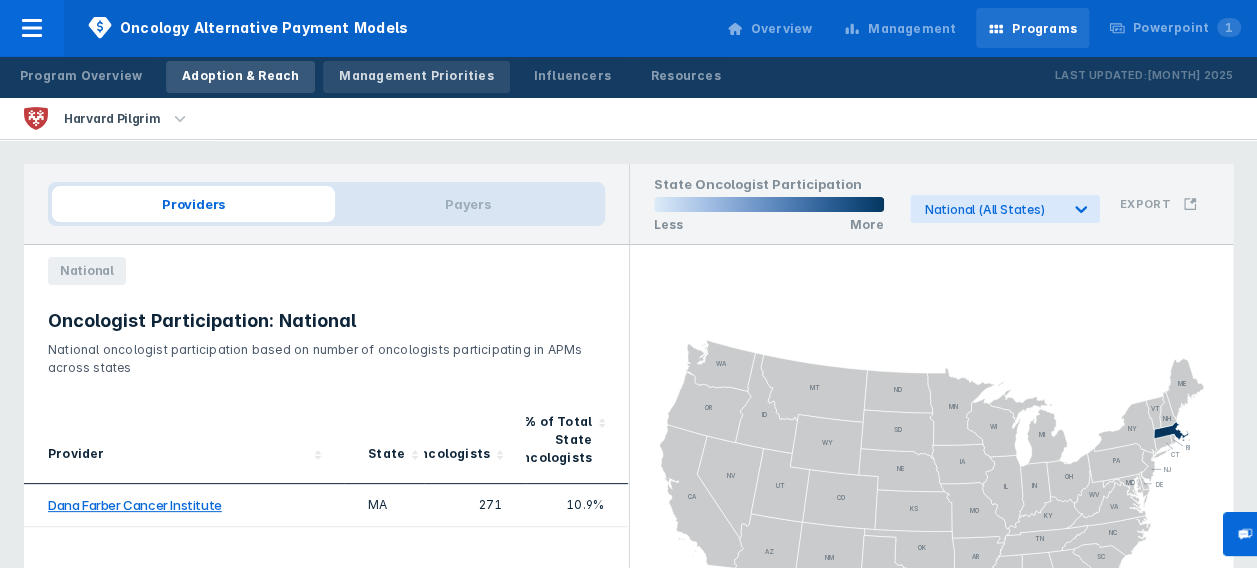 click on "Management Priorities" at bounding box center (416, 76) 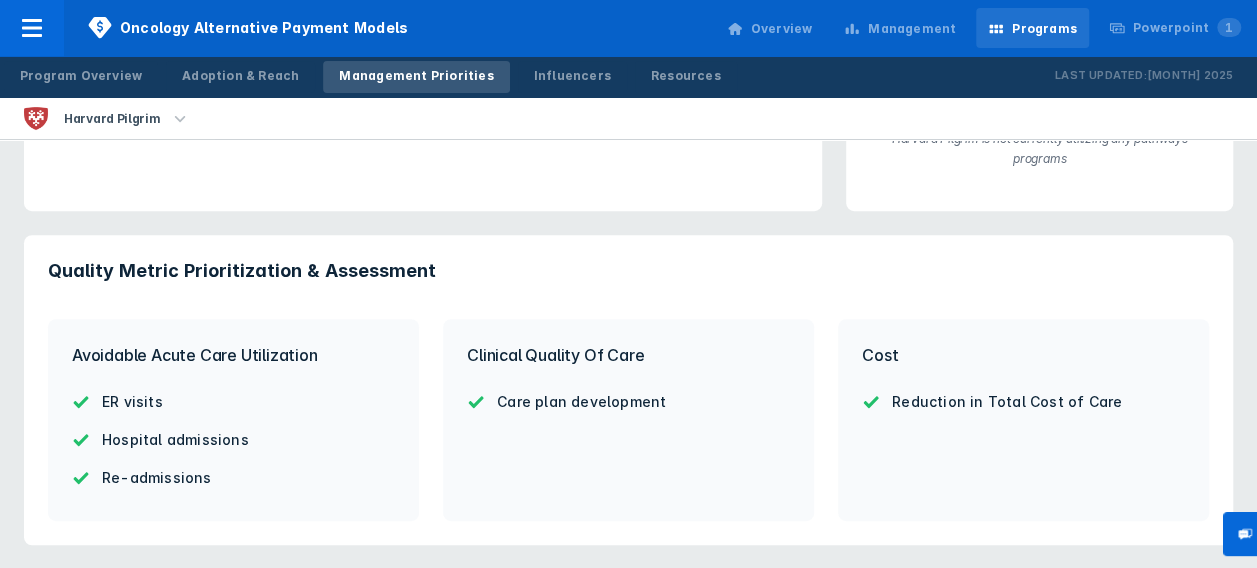 scroll, scrollTop: 294, scrollLeft: 0, axis: vertical 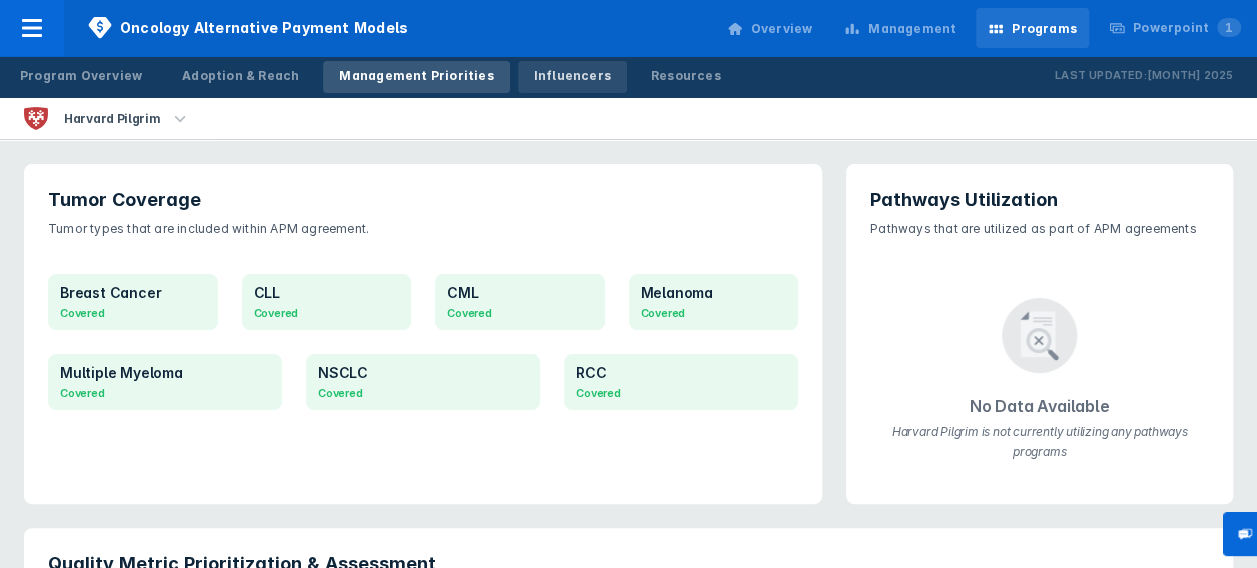 click on "Influencers" at bounding box center [572, 76] 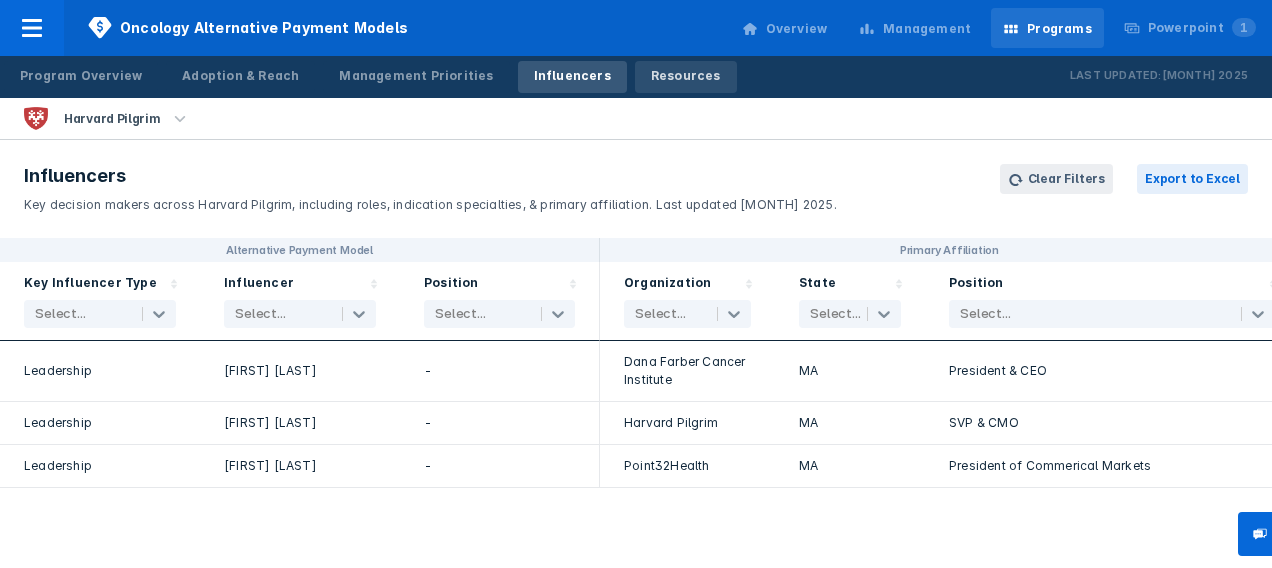 click on "Resources" at bounding box center (686, 76) 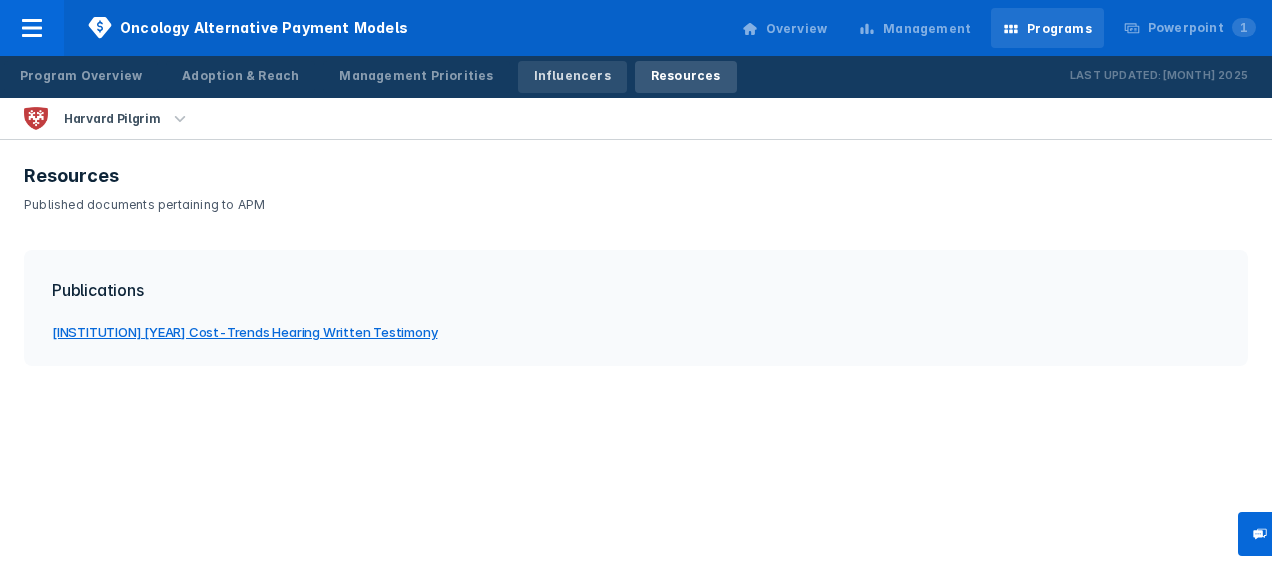 click on "Influencers" at bounding box center (572, 76) 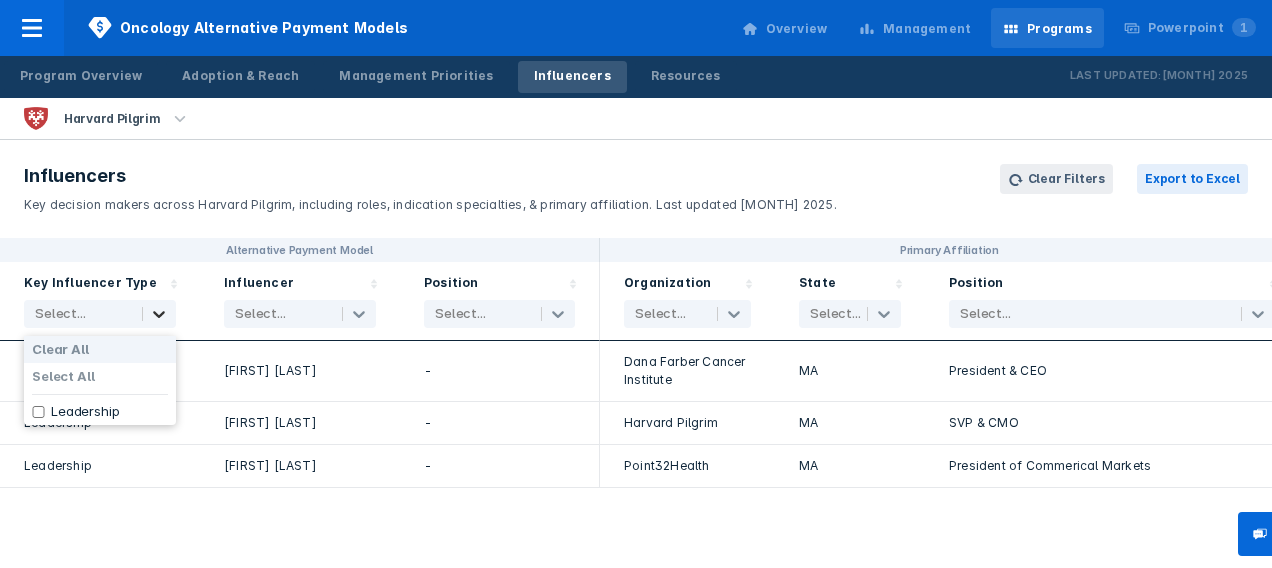 click 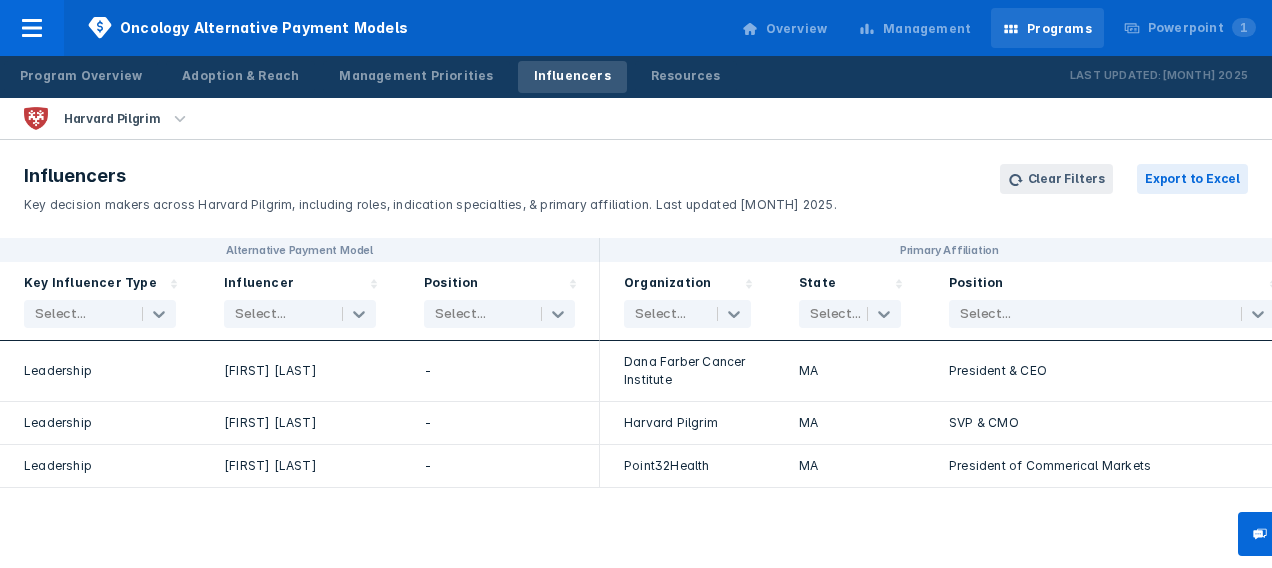 click on "Management" at bounding box center [927, 29] 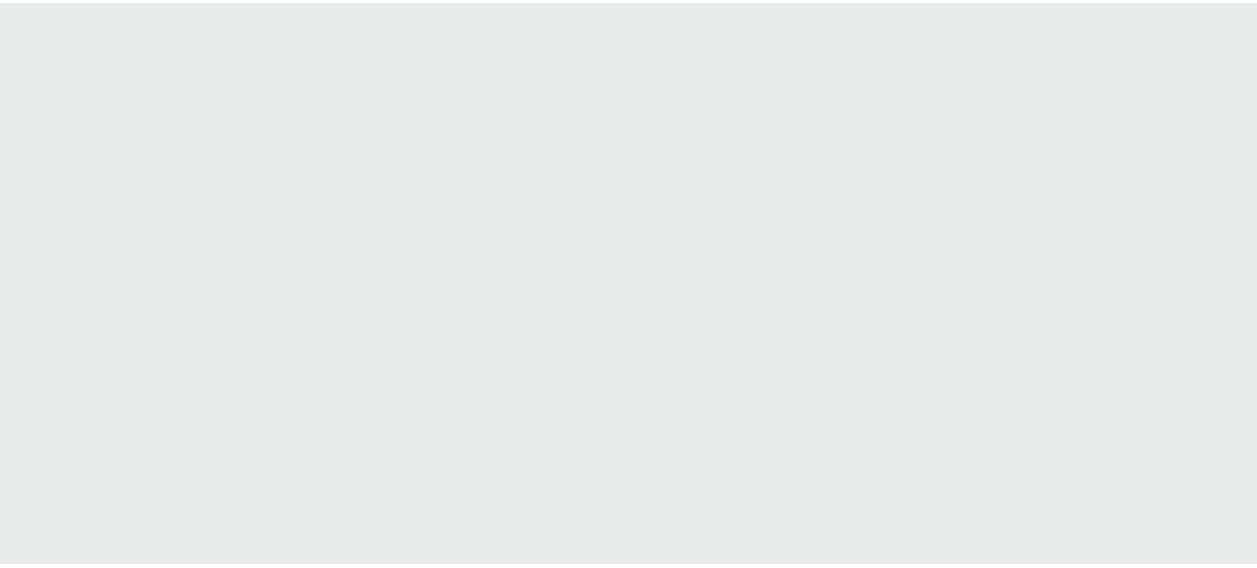 scroll, scrollTop: 0, scrollLeft: 0, axis: both 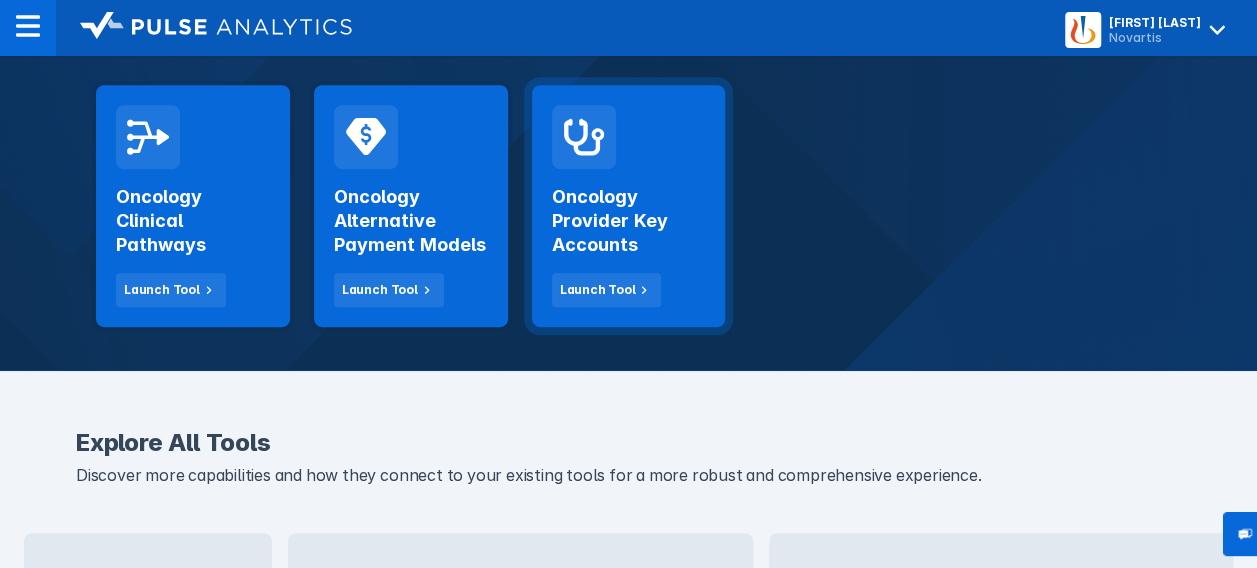 click on "Oncology Provider Key Accounts" at bounding box center [629, 221] 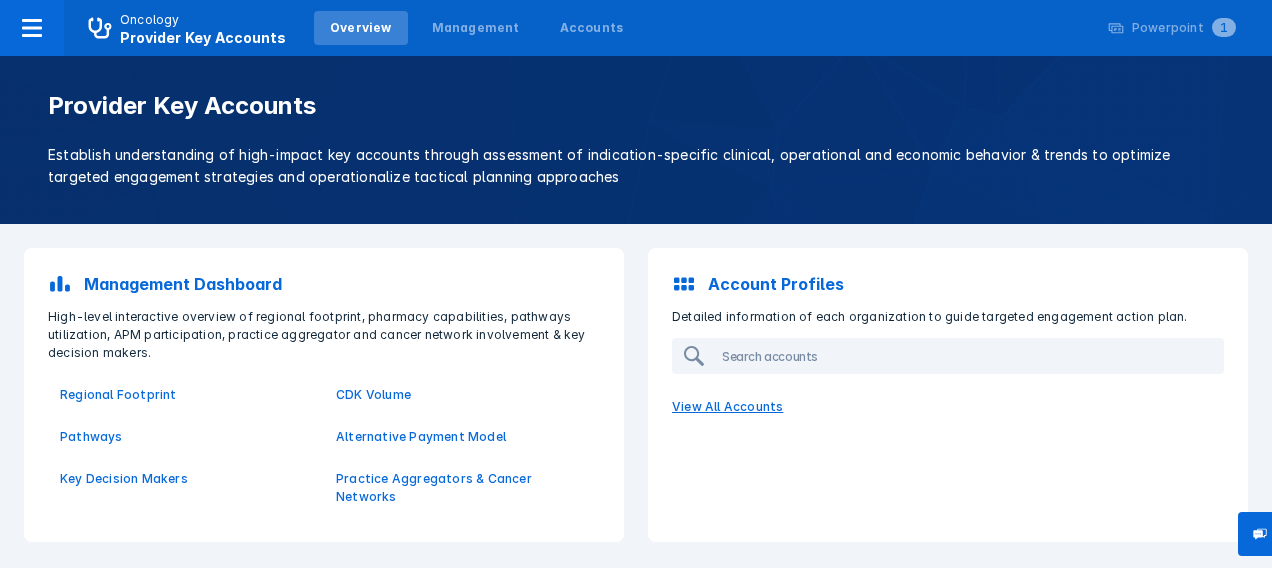 click on "View All Accounts" at bounding box center (948, 407) 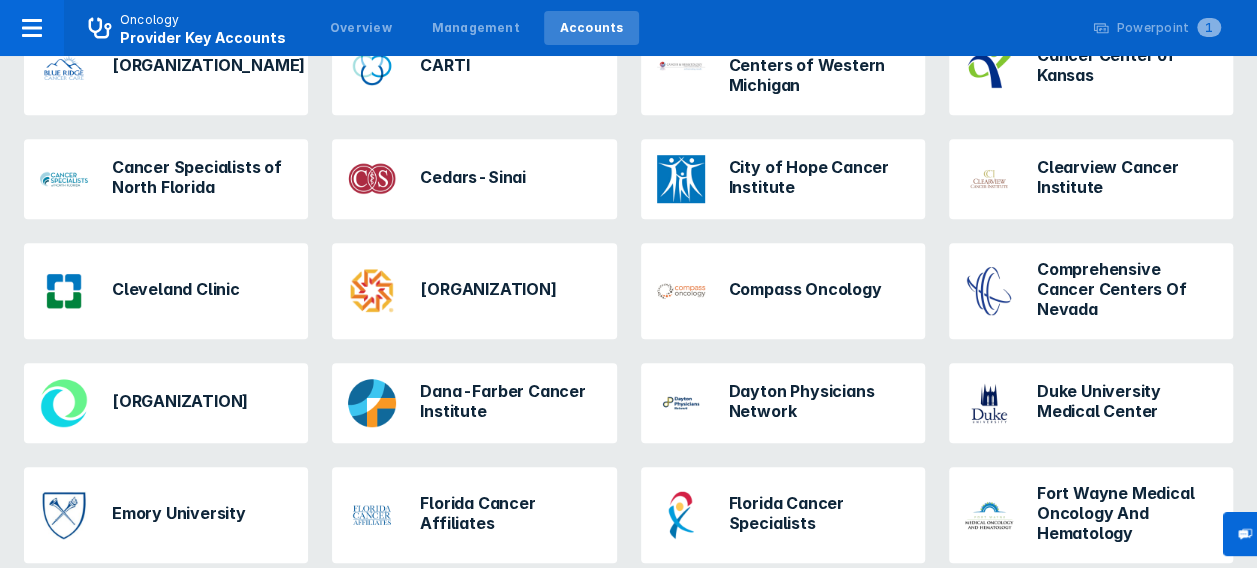 scroll, scrollTop: 612, scrollLeft: 0, axis: vertical 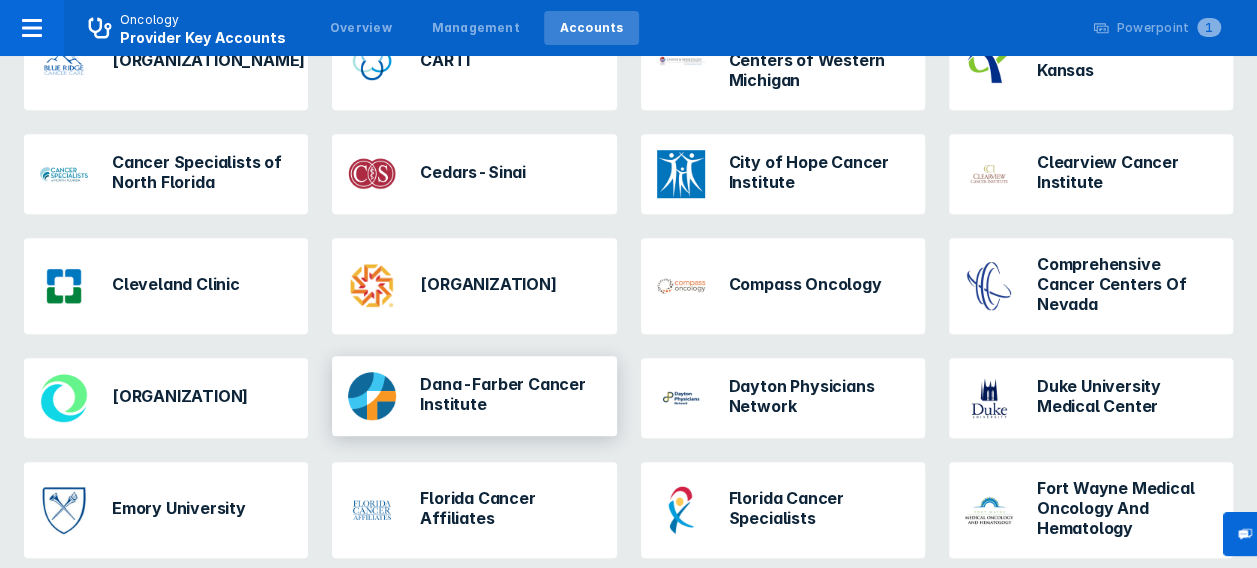 click on "Dana-Farber Cancer Institute" at bounding box center (510, 394) 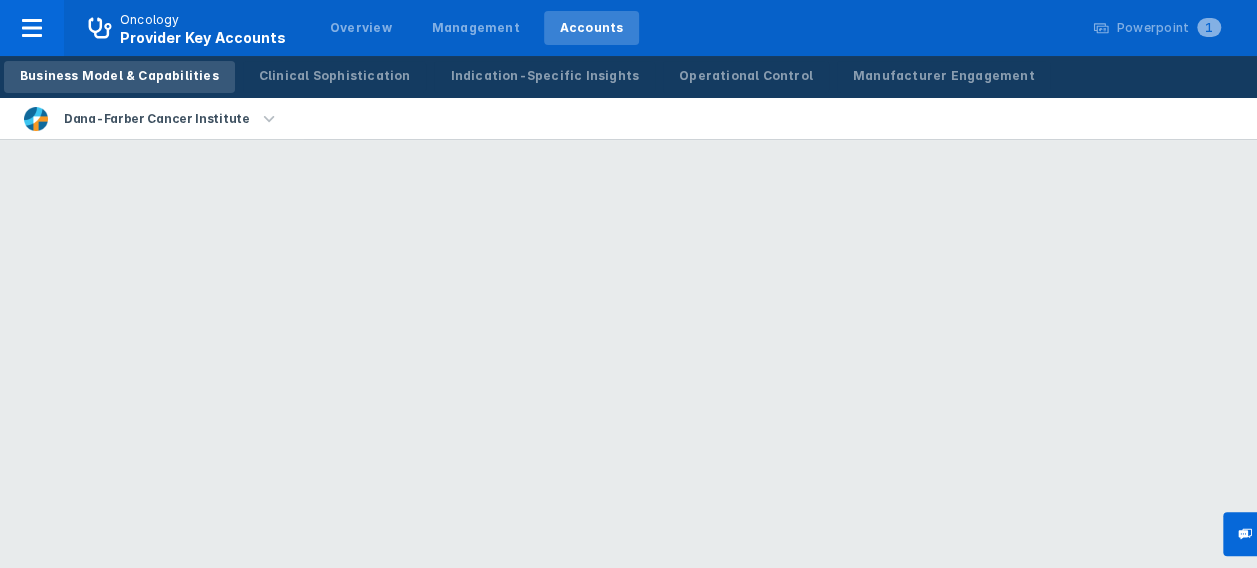 scroll, scrollTop: 0, scrollLeft: 0, axis: both 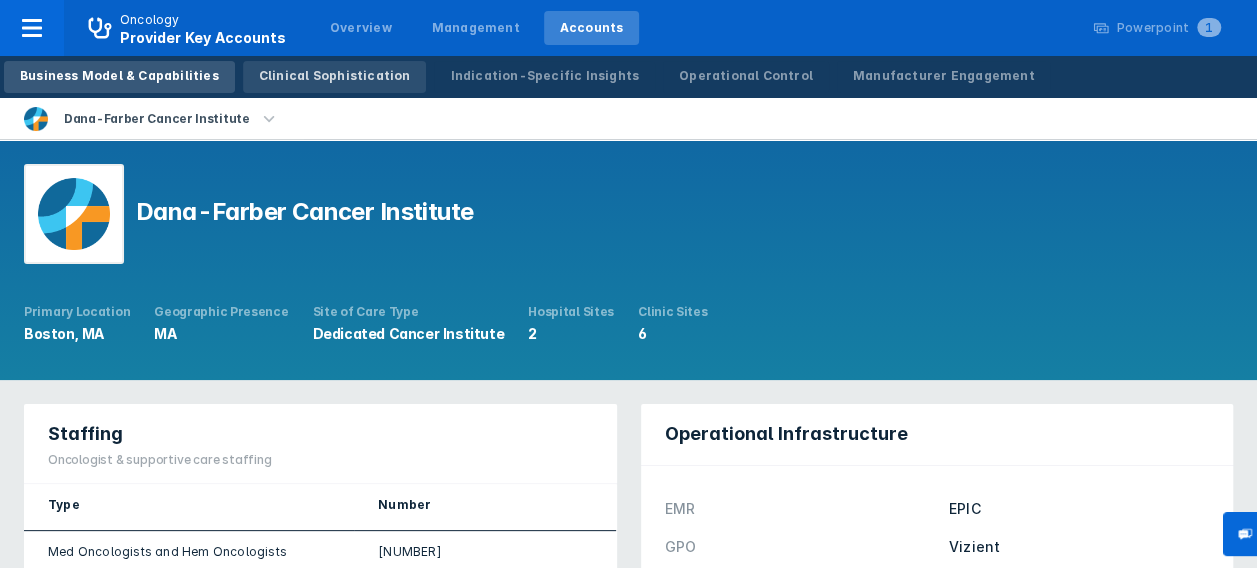 click on "Clinical Sophistication" at bounding box center (335, 76) 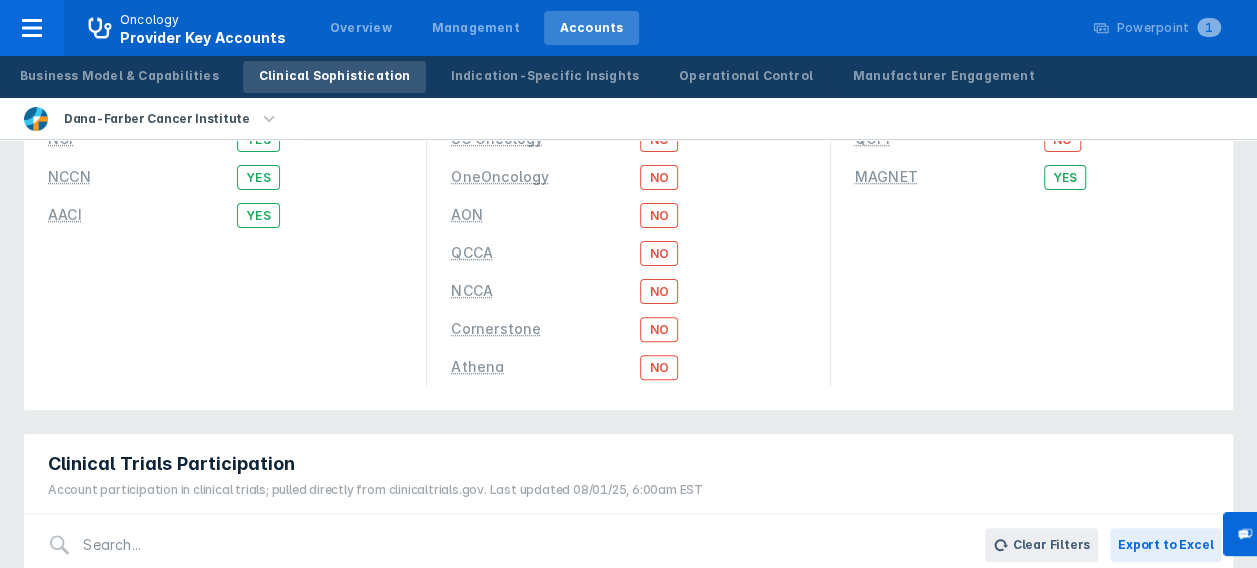 scroll, scrollTop: 0, scrollLeft: 0, axis: both 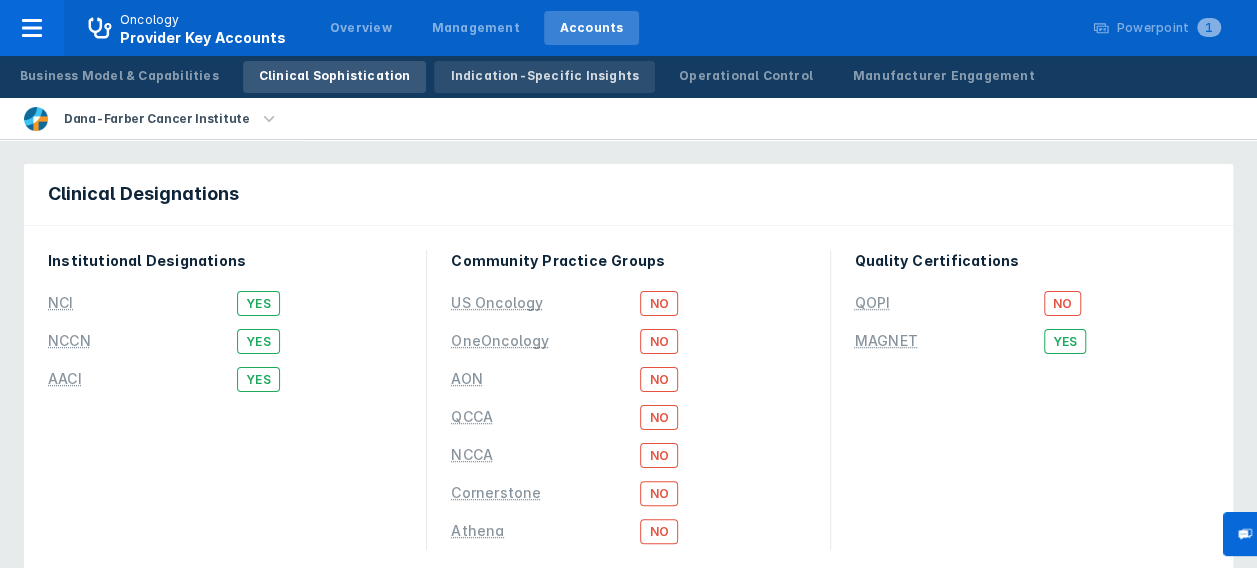 click on "Indication-Specific Insights" at bounding box center (544, 76) 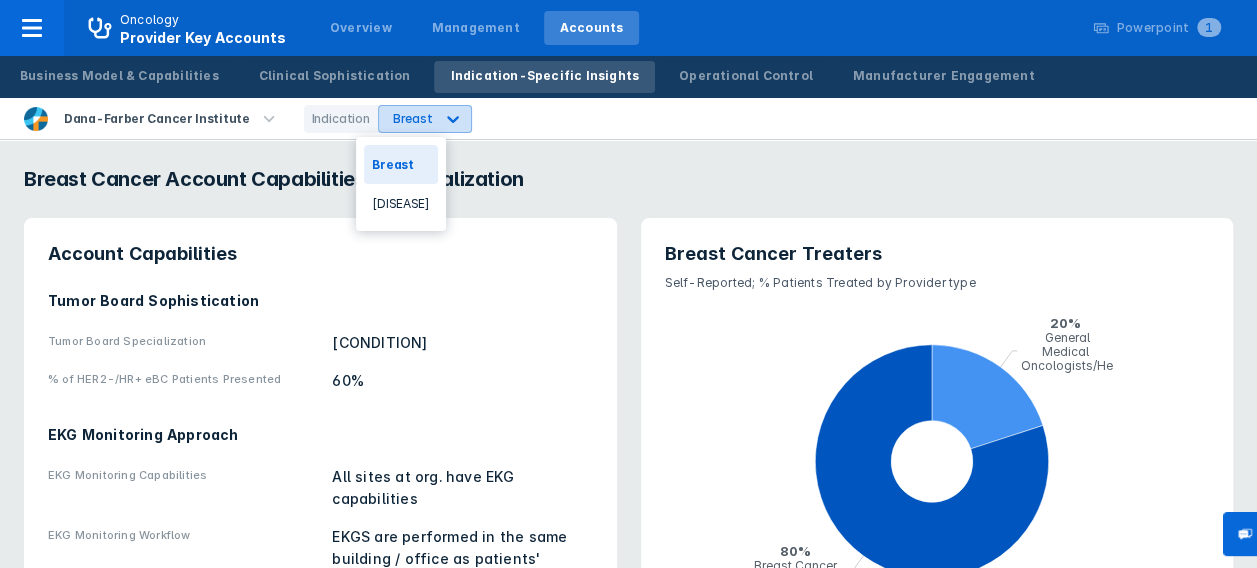 click 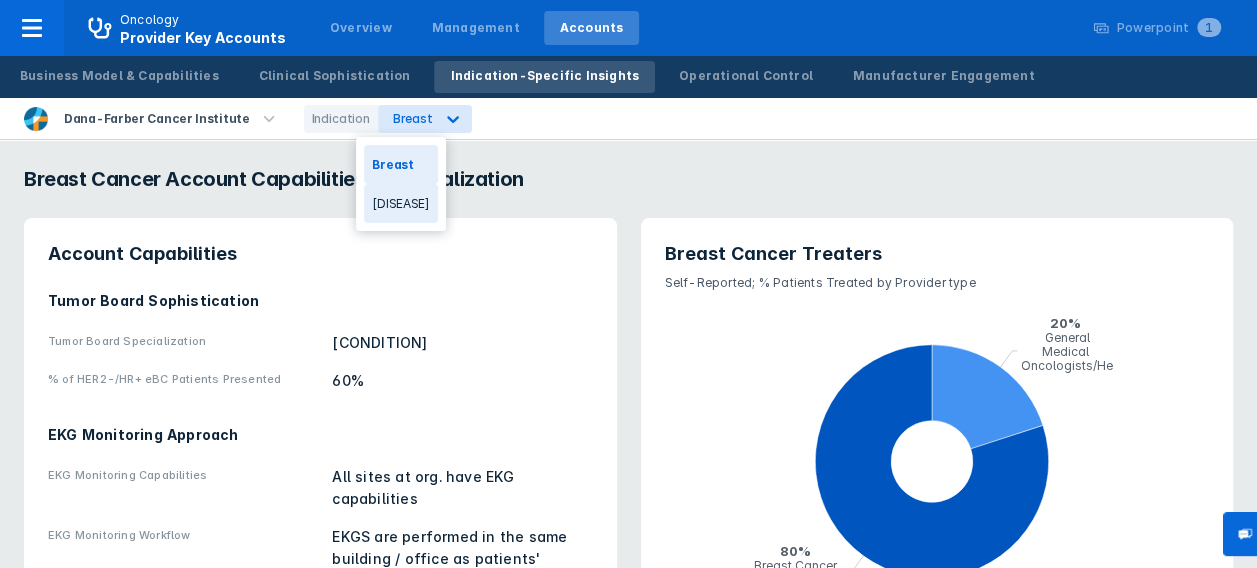 click on "[DISEASE]" at bounding box center [400, 203] 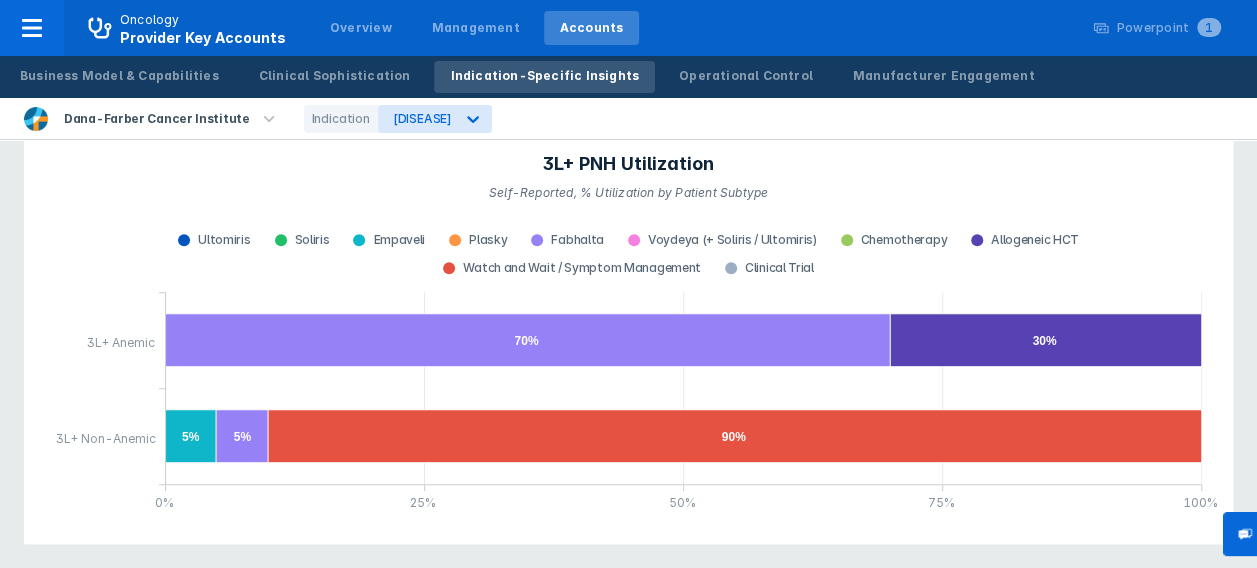 scroll, scrollTop: 4424, scrollLeft: 0, axis: vertical 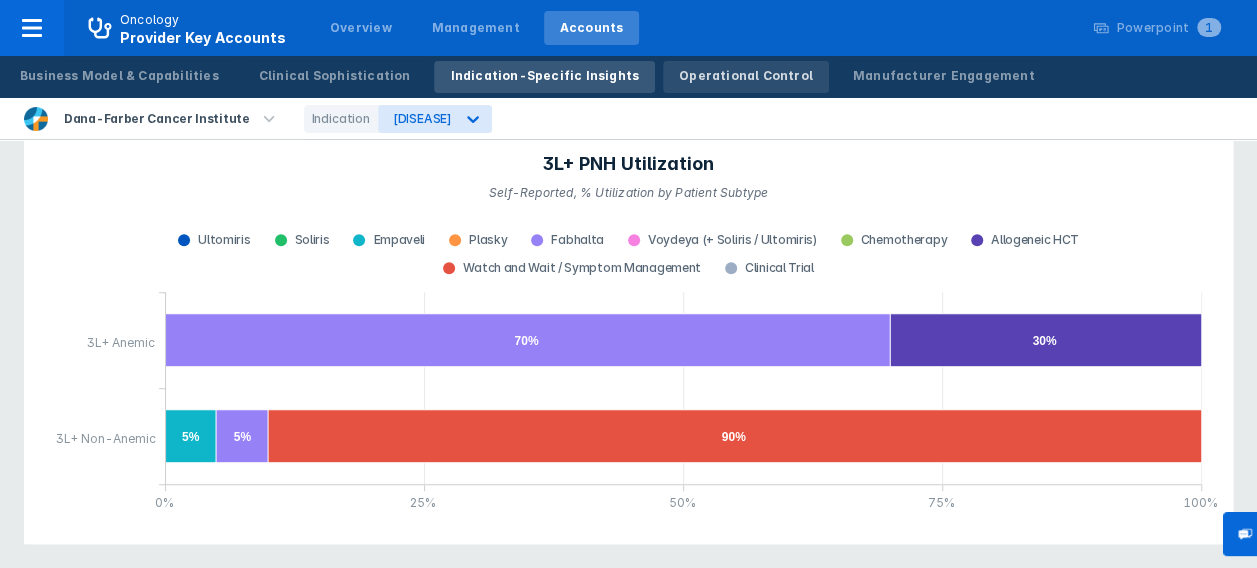 click on "Operational Control" at bounding box center [746, 76] 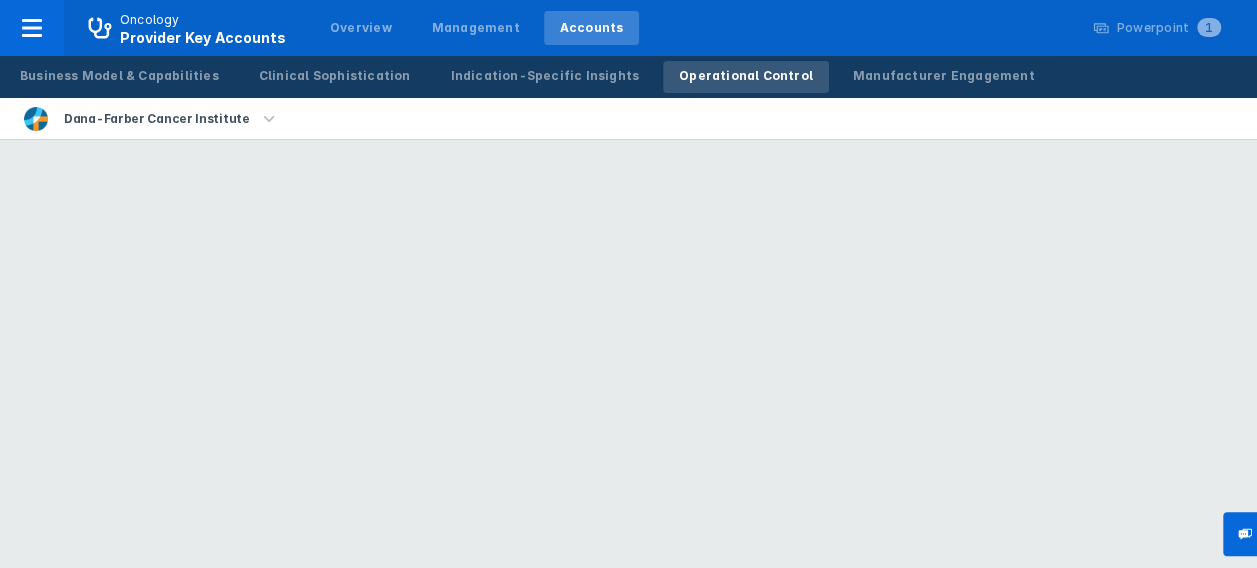 scroll, scrollTop: 0, scrollLeft: 0, axis: both 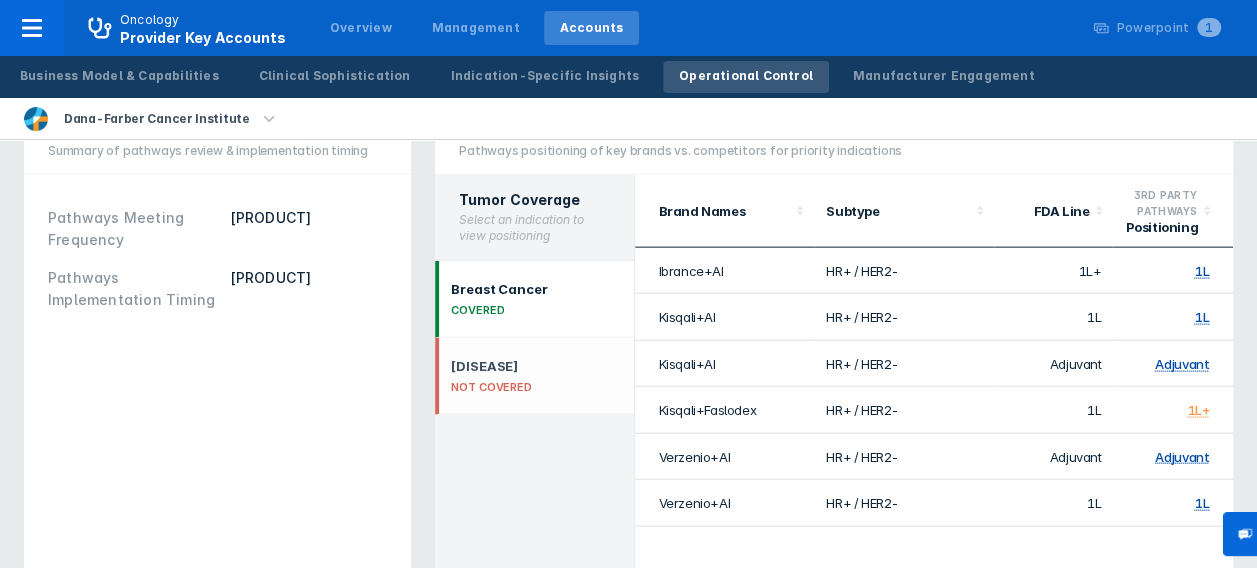 click on "[DISEASE]" at bounding box center [491, 376] 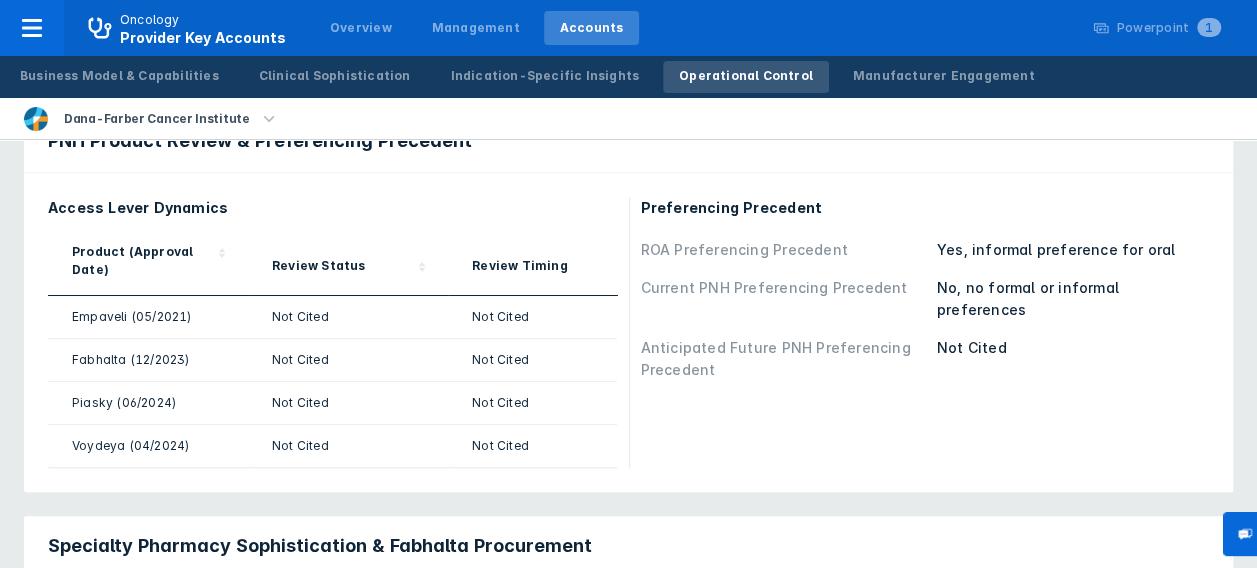scroll, scrollTop: 0, scrollLeft: 0, axis: both 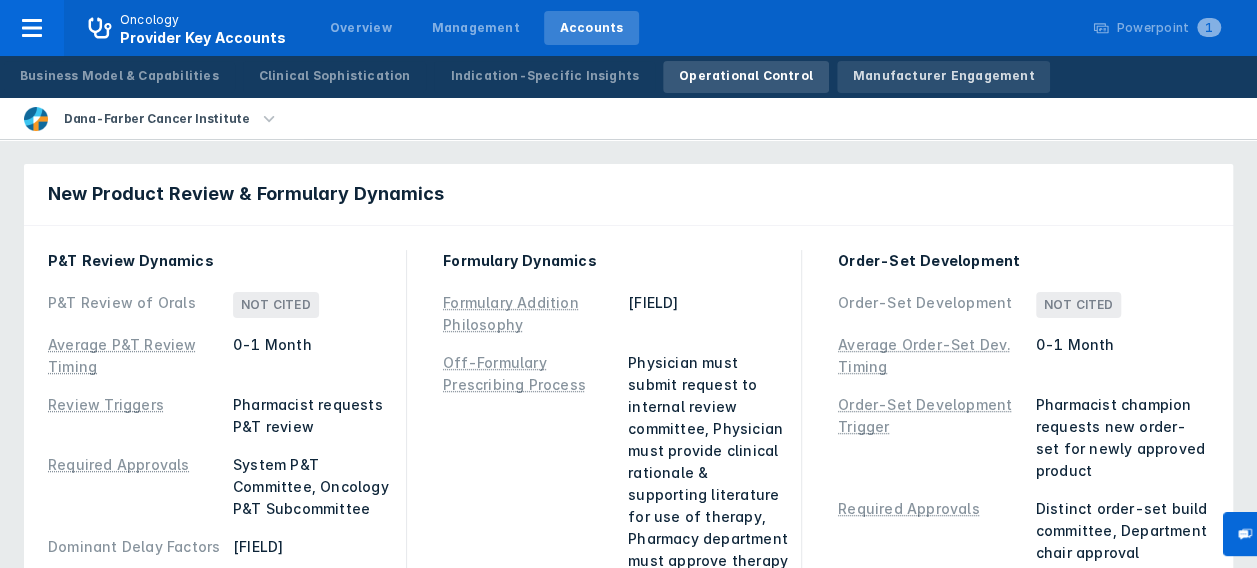 click on "Manufacturer Engagement" at bounding box center (944, 76) 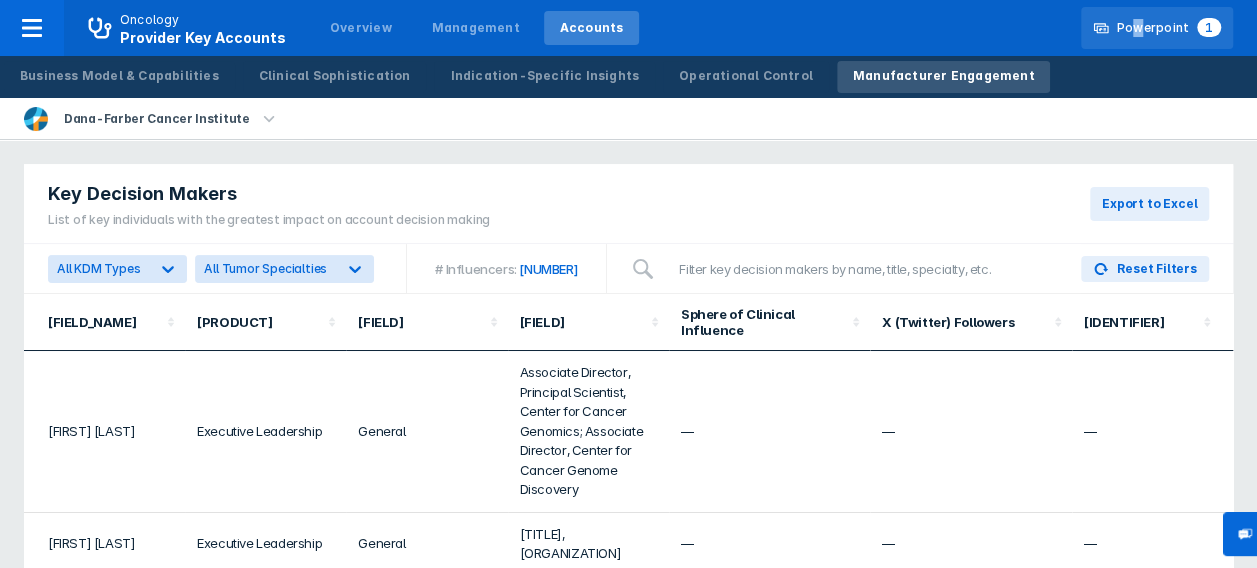 click on "[PRODUCT]" at bounding box center [1169, 28] 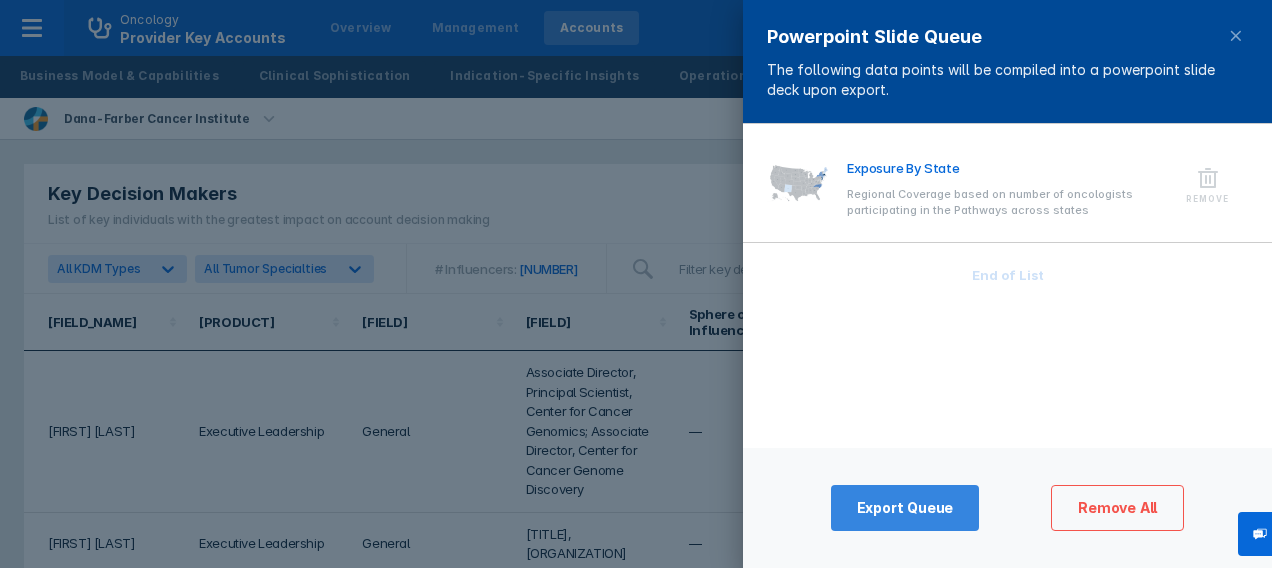 click on "Export Queue" at bounding box center (905, 508) 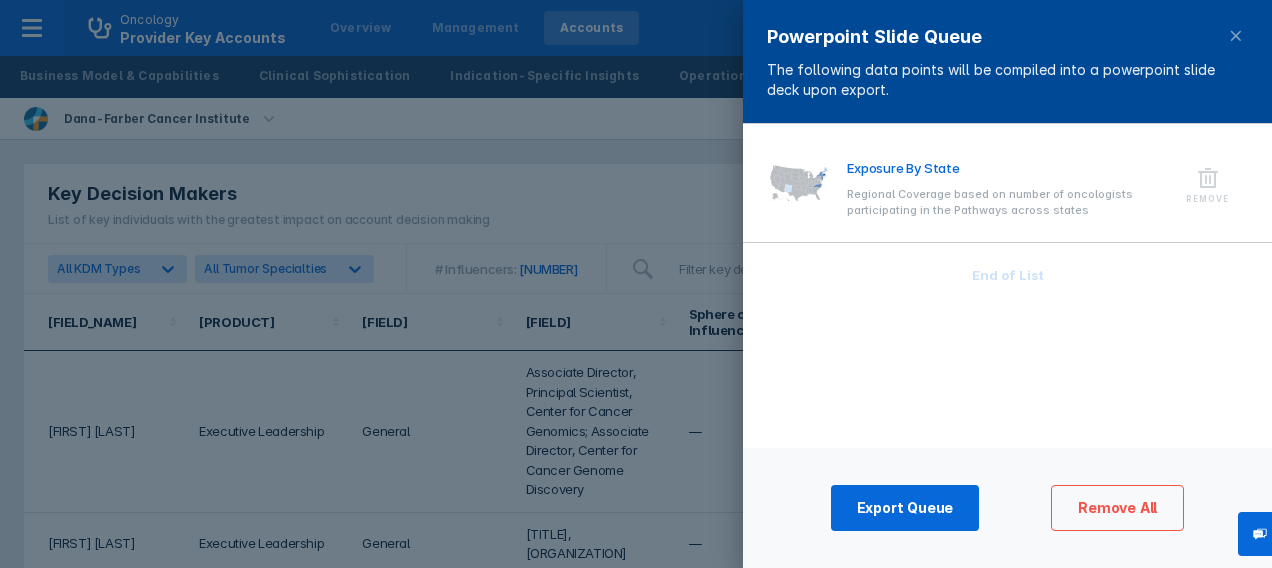 click on "[FIELD]" at bounding box center [1007, 286] 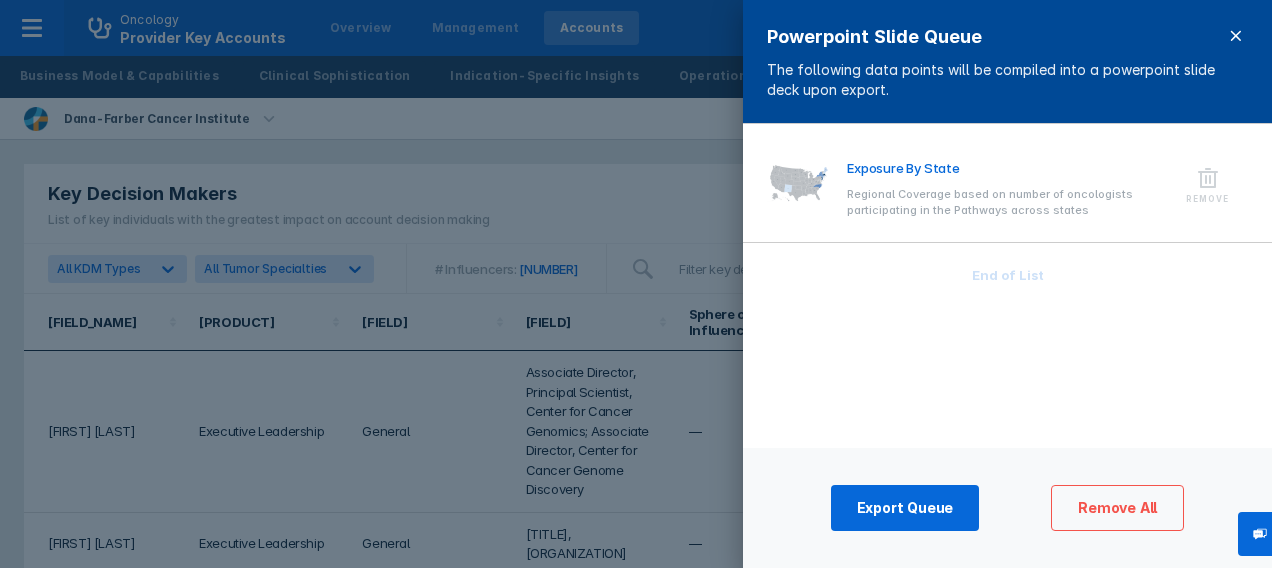click 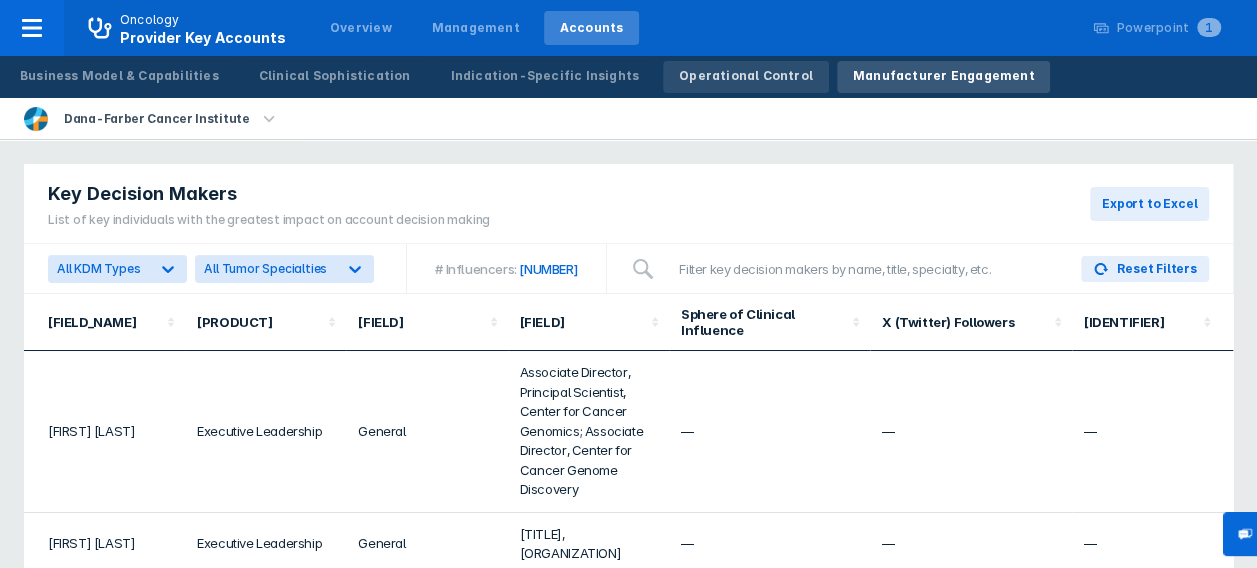 click on "Operational Control" at bounding box center [746, 76] 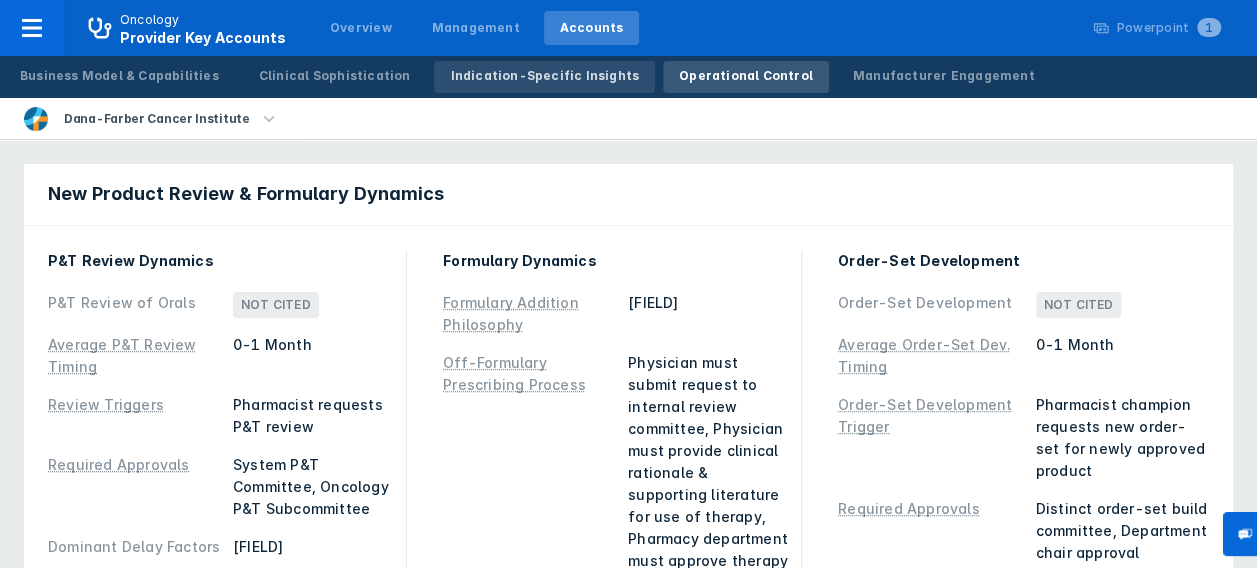 click on "Indication-Specific Insights" at bounding box center (544, 76) 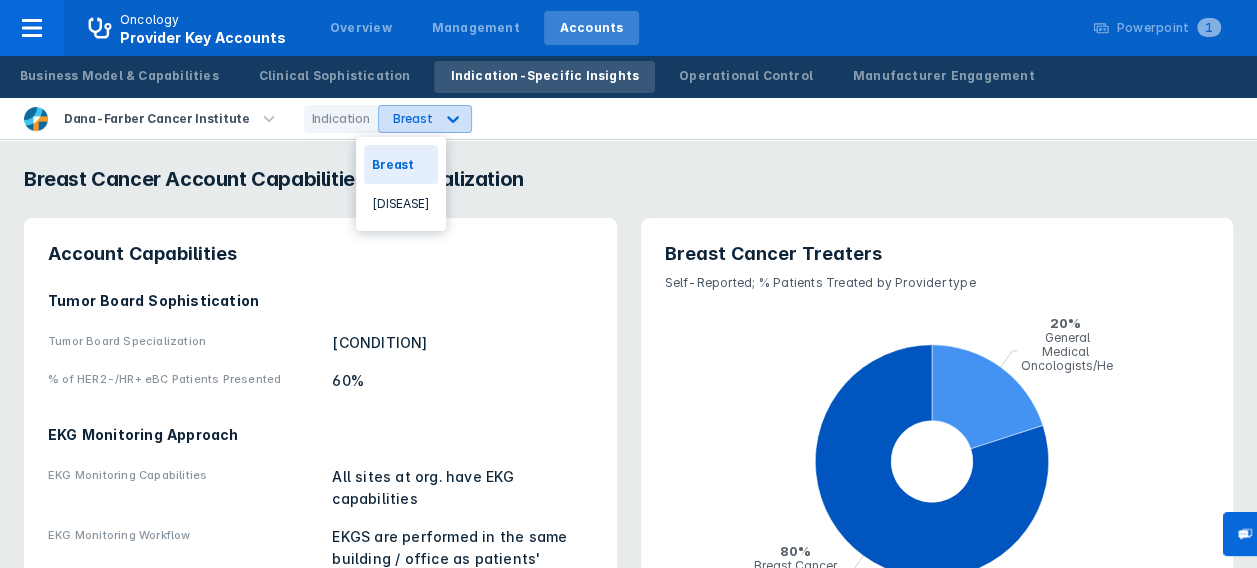 click at bounding box center (453, 119) 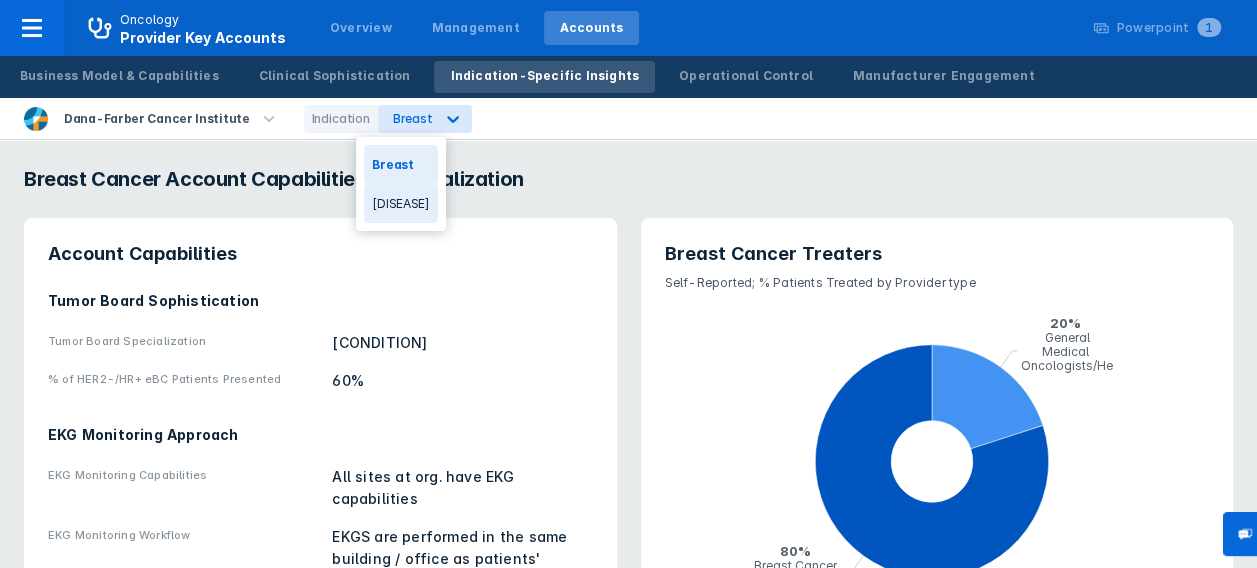 click on "[DISEASE]" at bounding box center (400, 203) 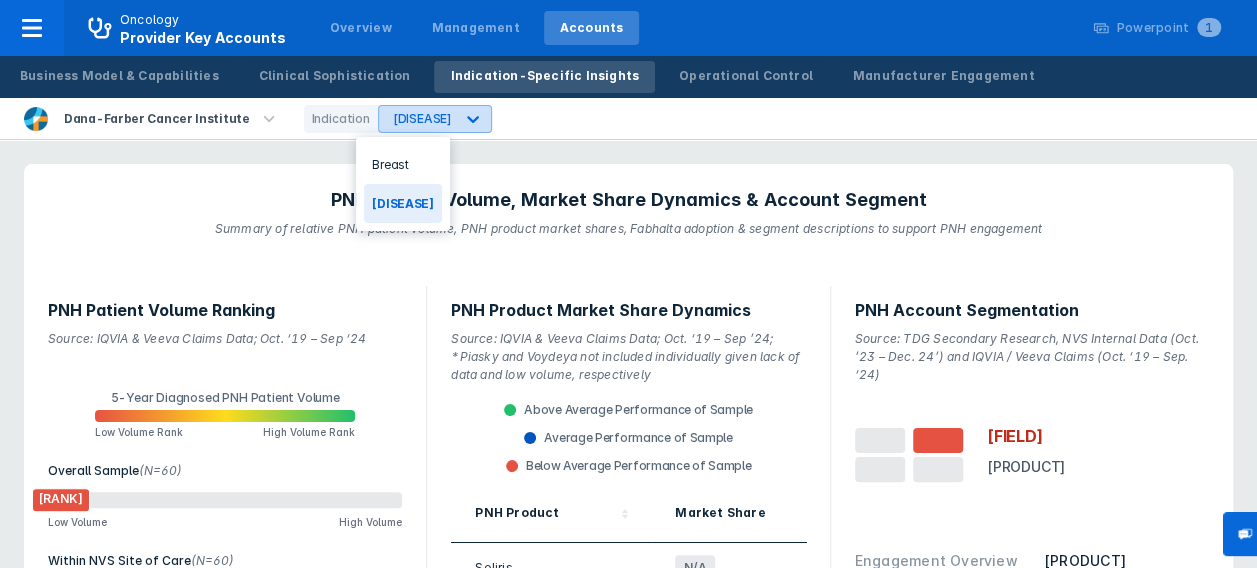 click at bounding box center (473, 119) 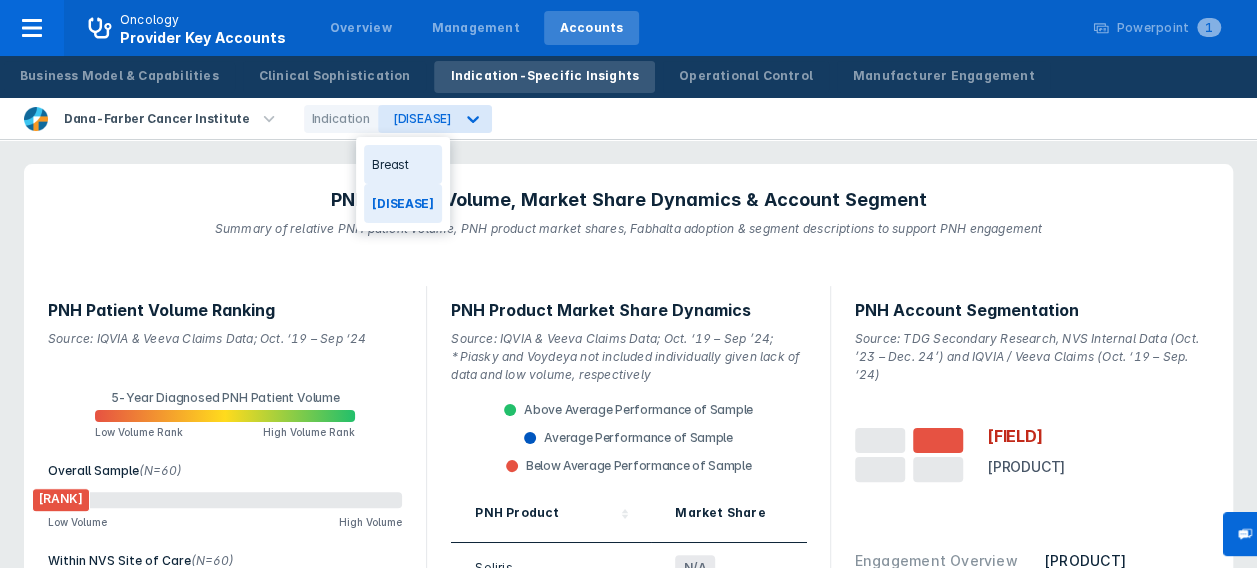 click on "Breast" at bounding box center (402, 164) 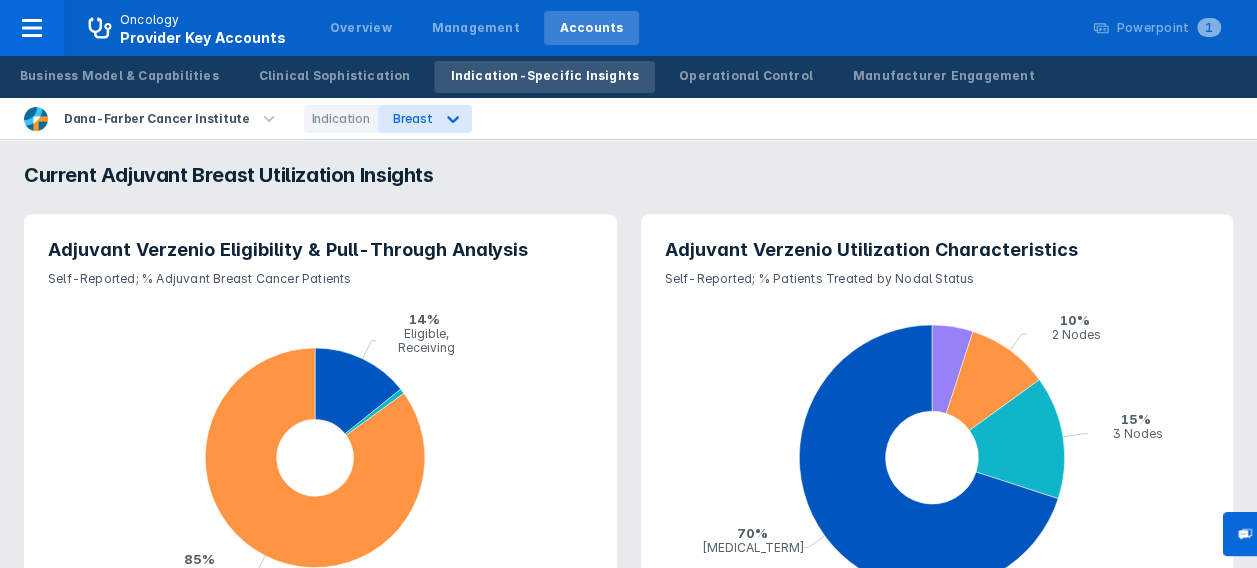 scroll, scrollTop: 777, scrollLeft: 0, axis: vertical 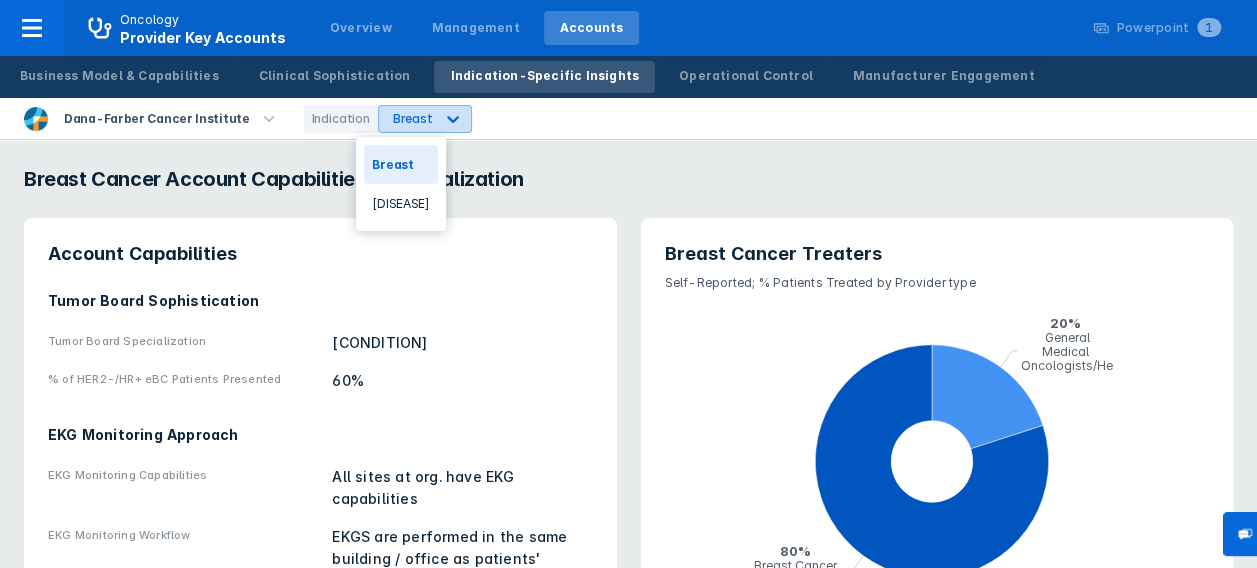 click 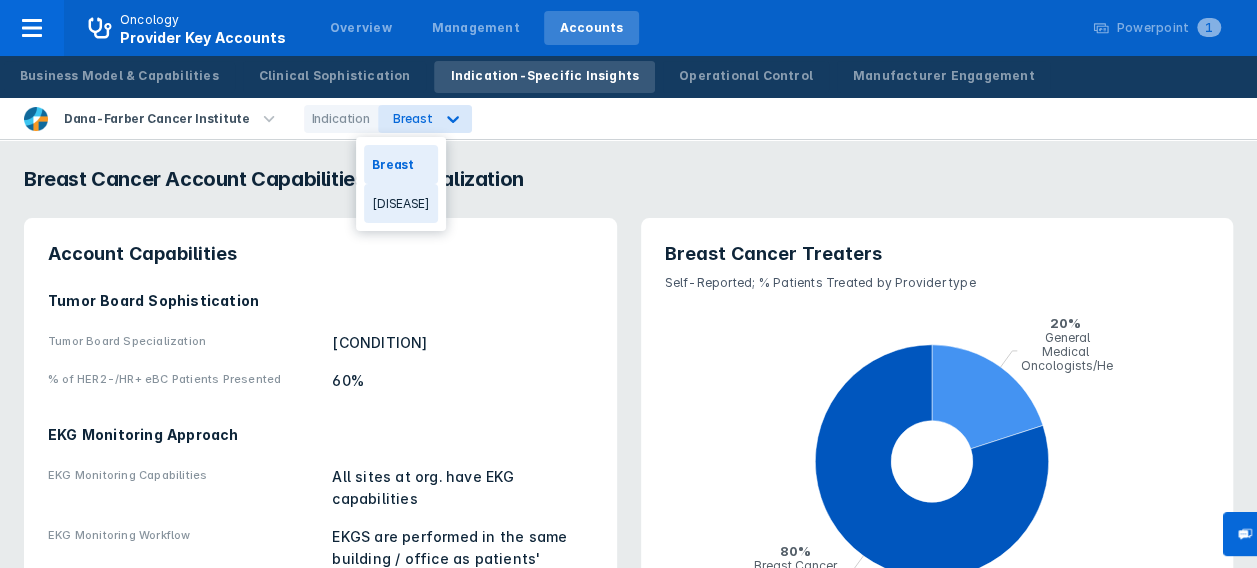 click on "[DISEASE]" at bounding box center [400, 203] 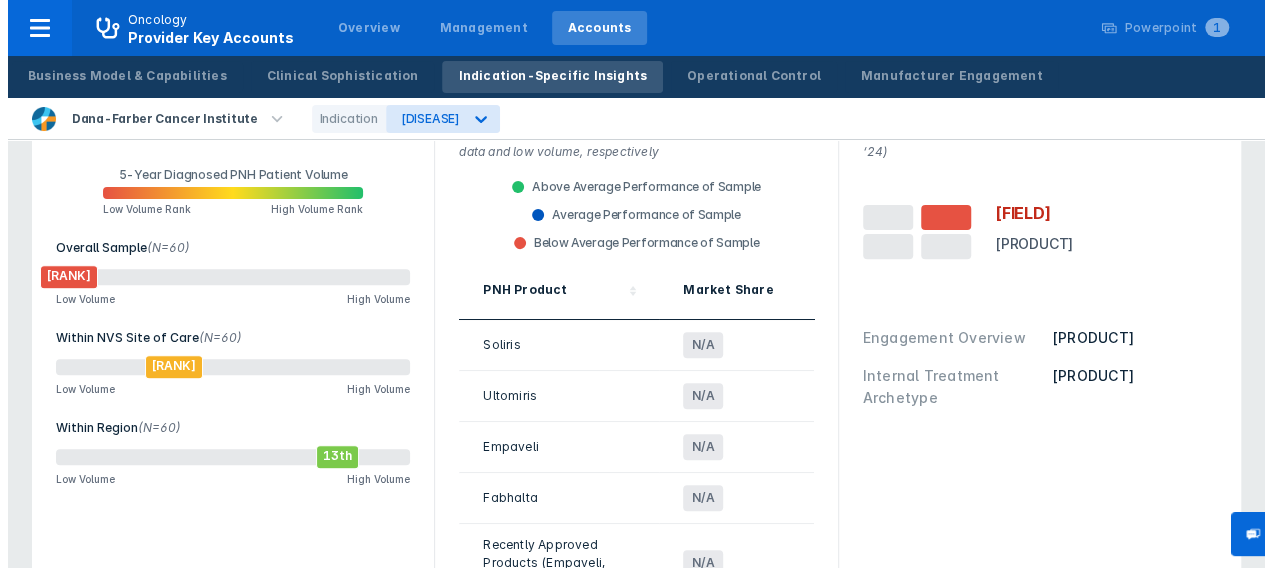 scroll, scrollTop: 0, scrollLeft: 0, axis: both 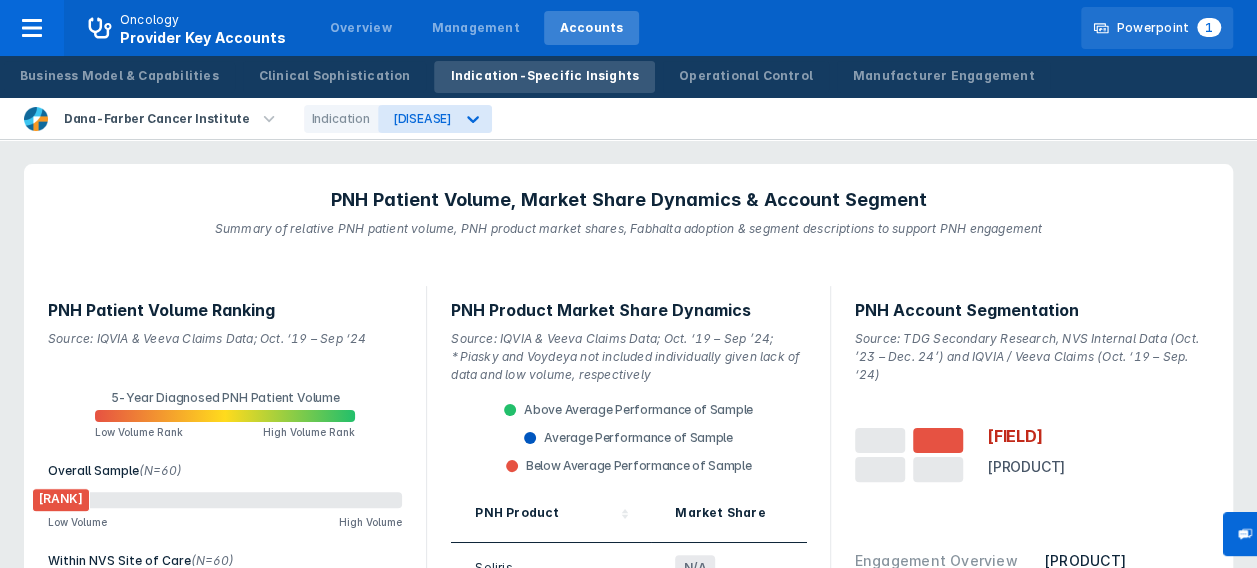 click on "[PRODUCT]" at bounding box center (1169, 28) 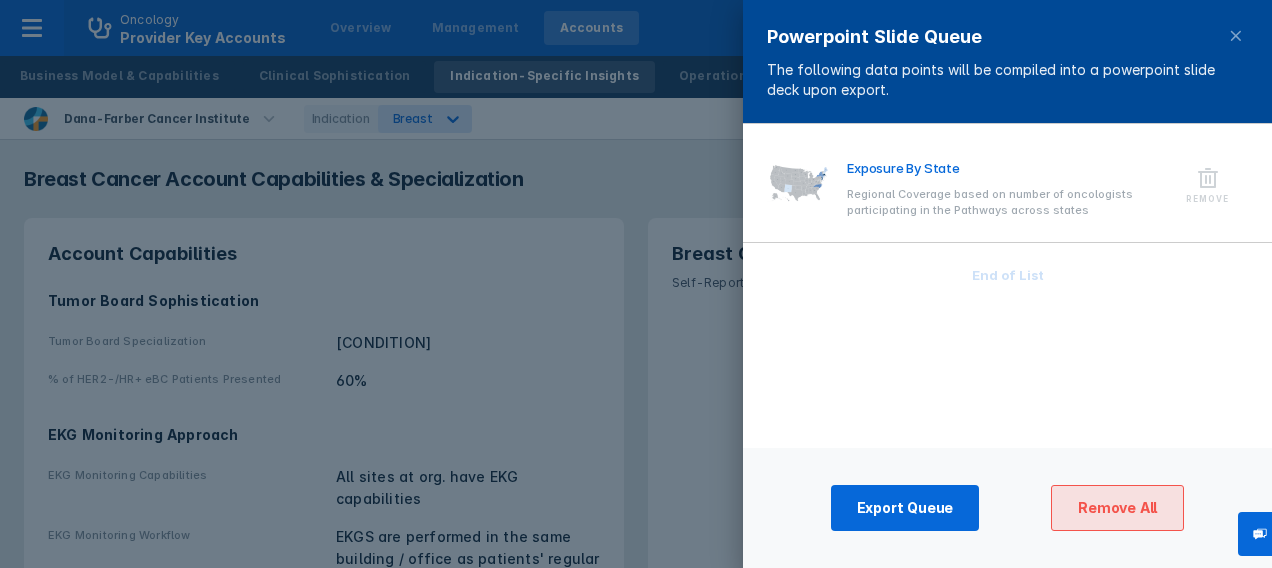 click on "Remove All" at bounding box center [1117, 508] 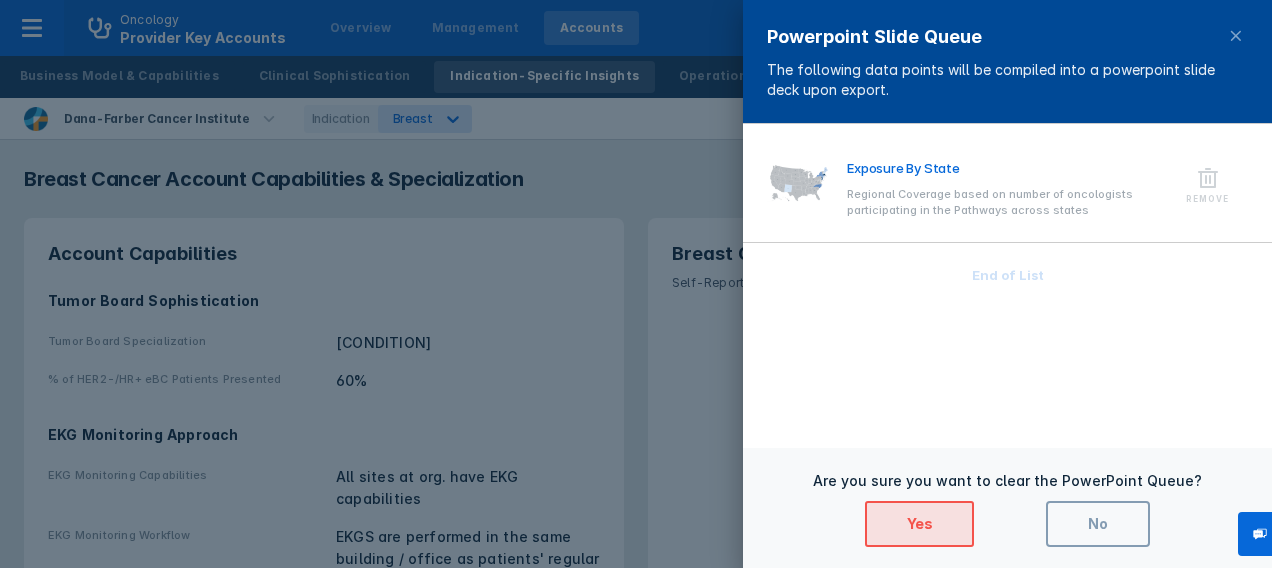 click on "Yes" at bounding box center [919, 524] 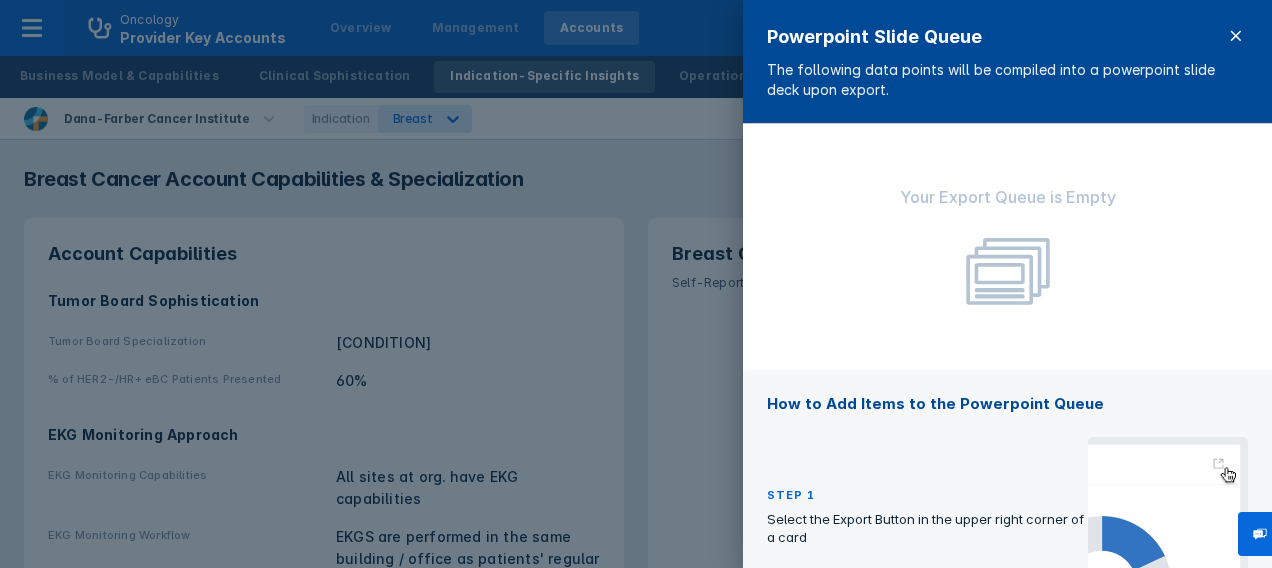 click 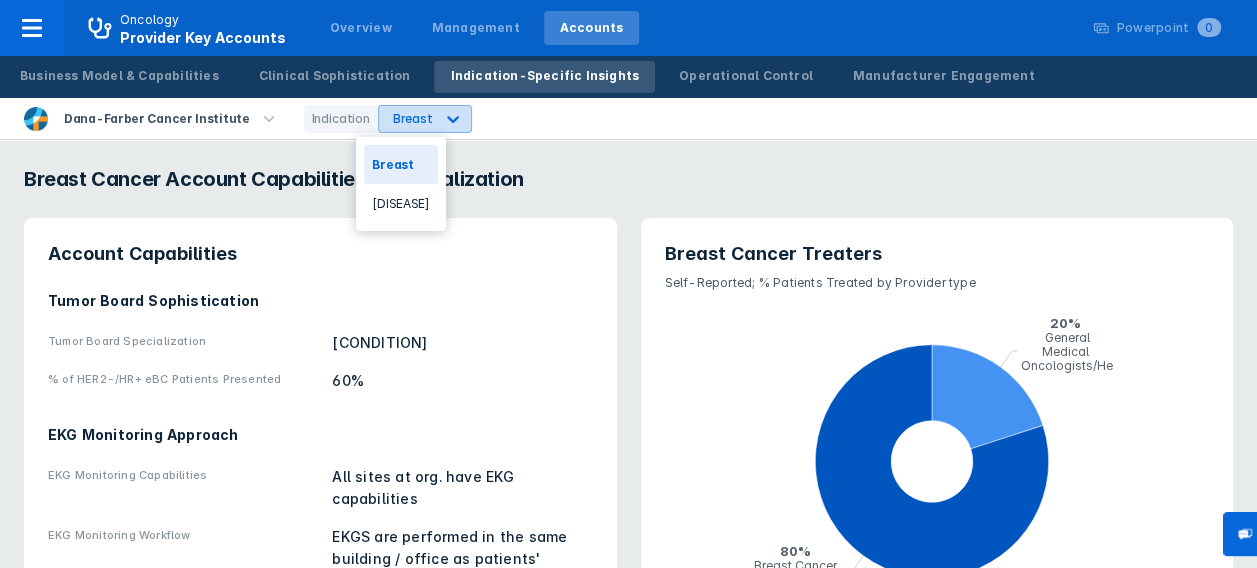 click 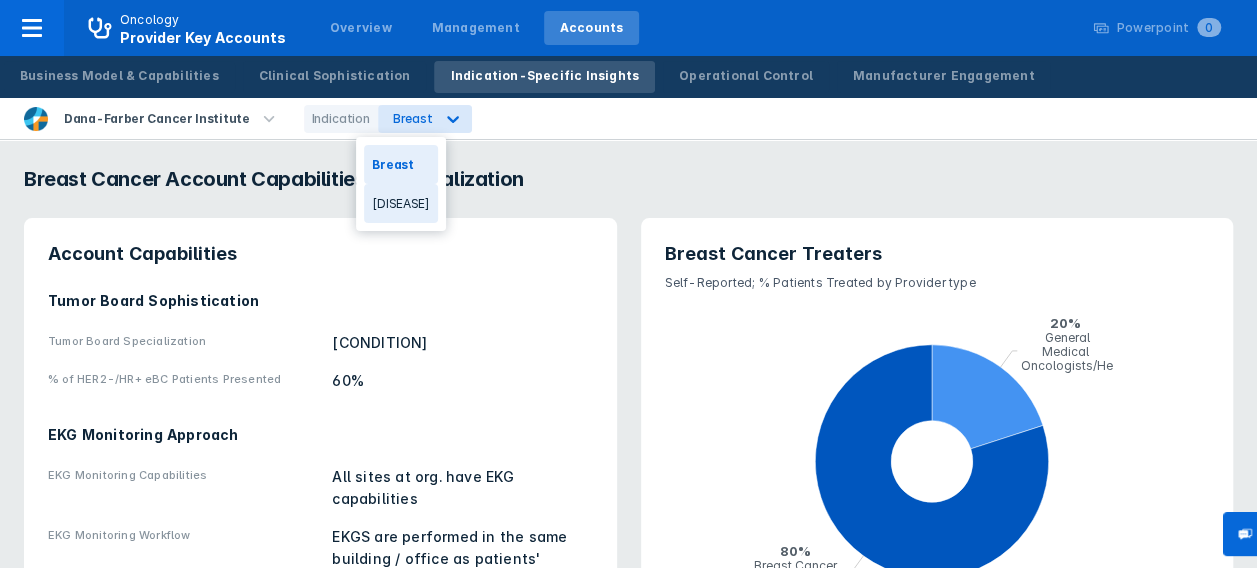 click on "[DISEASE]" at bounding box center [400, 203] 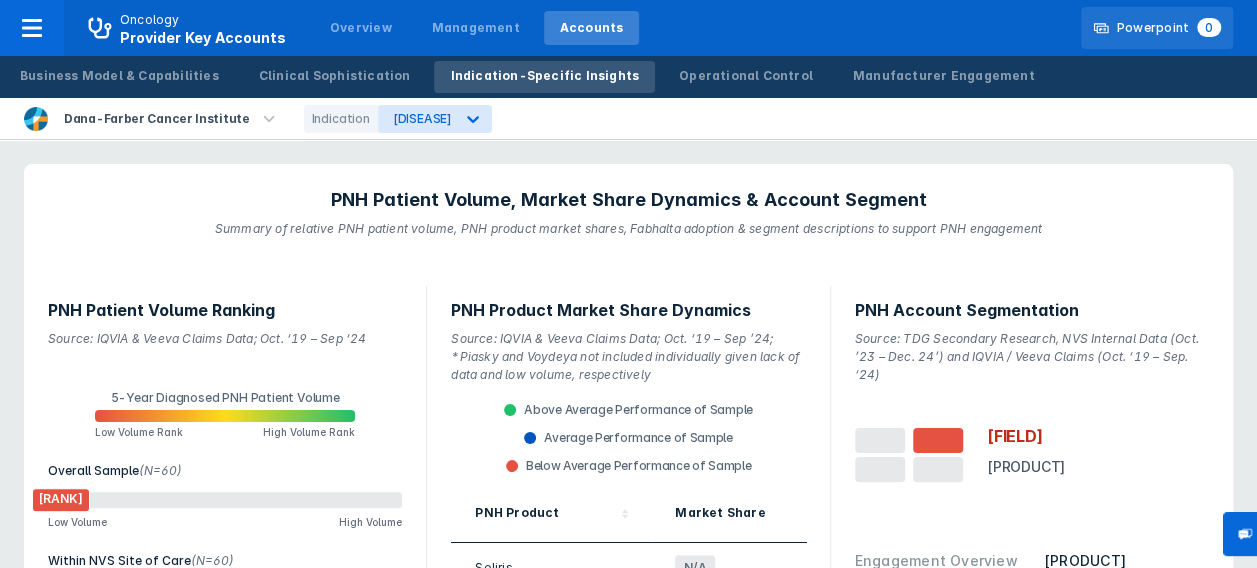 click on "Powerpoint 0" at bounding box center [1169, 28] 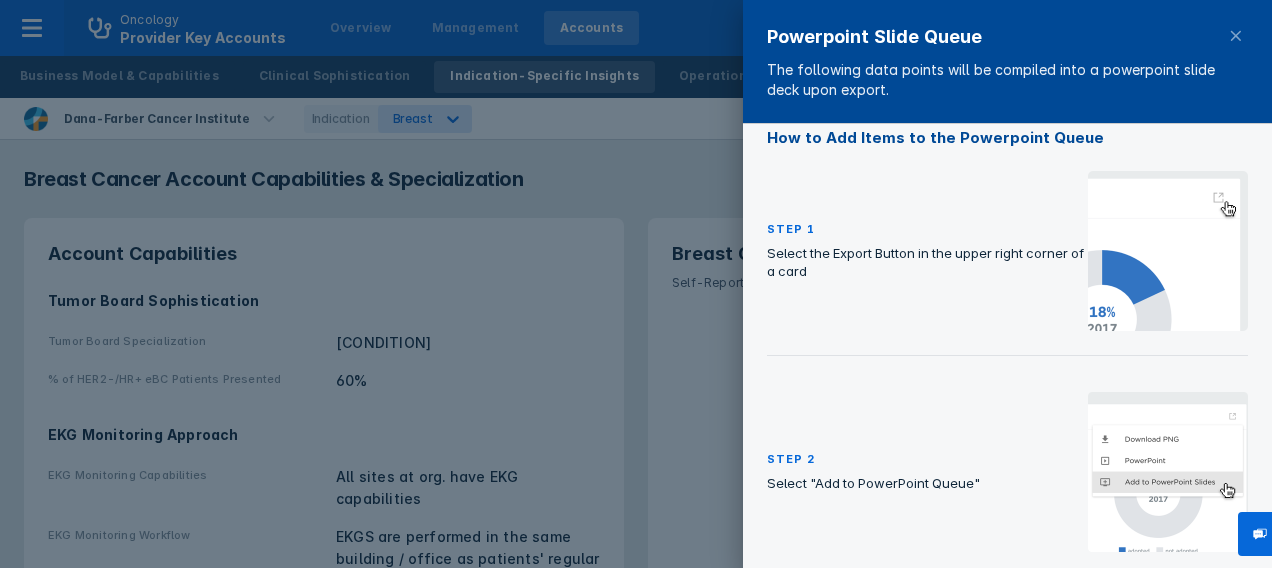 scroll, scrollTop: 272, scrollLeft: 0, axis: vertical 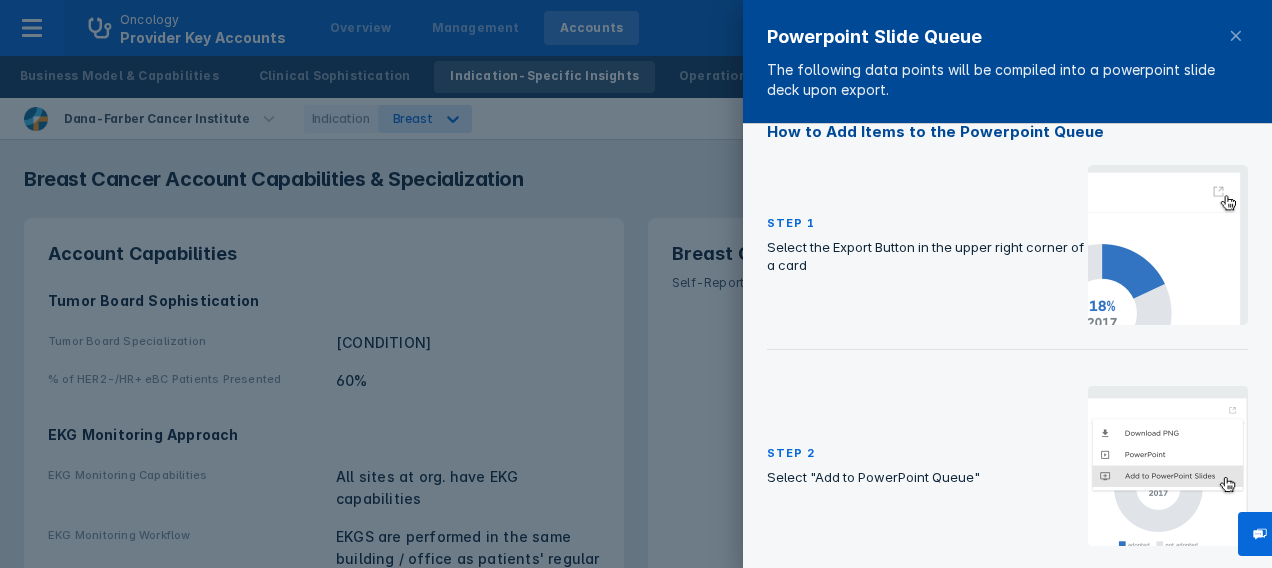 click at bounding box center (1168, 245) 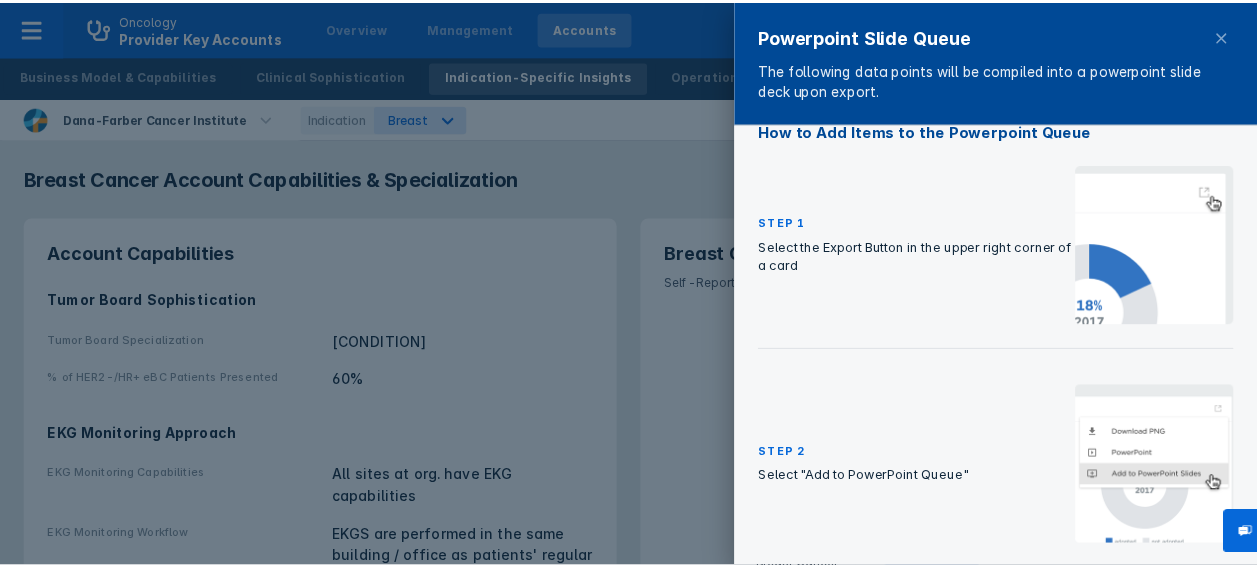 scroll, scrollTop: 0, scrollLeft: 0, axis: both 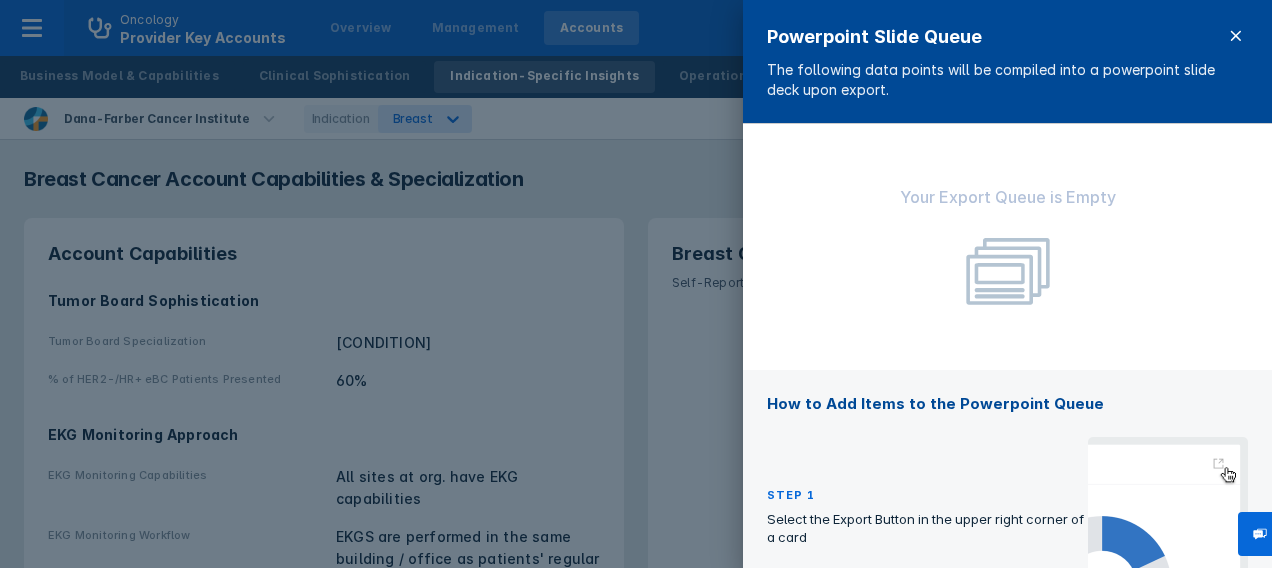click 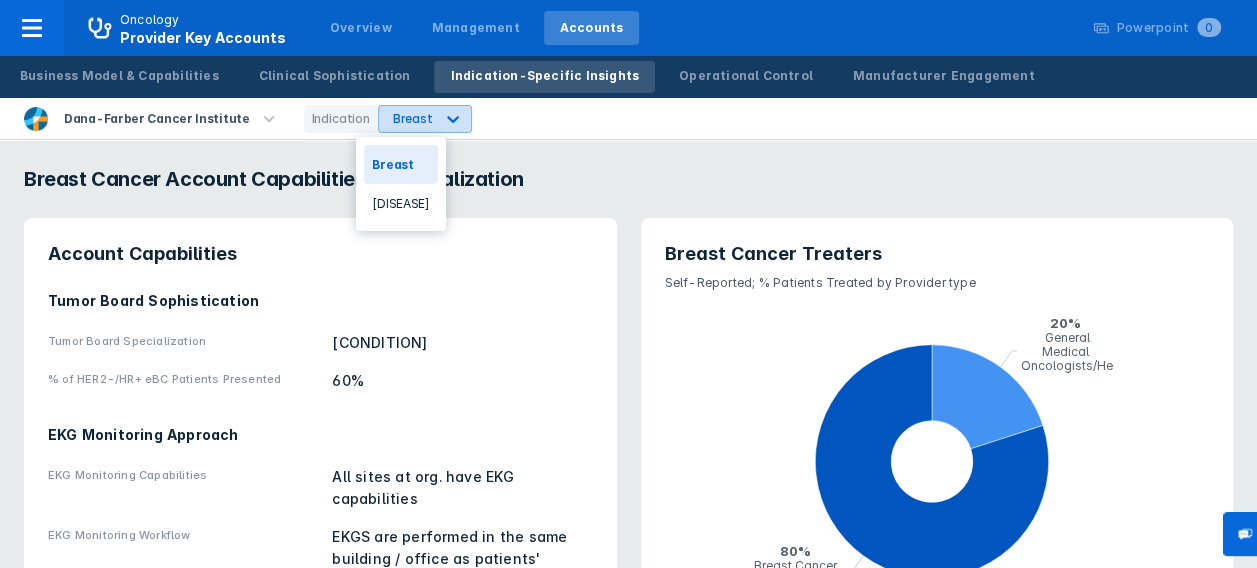 click 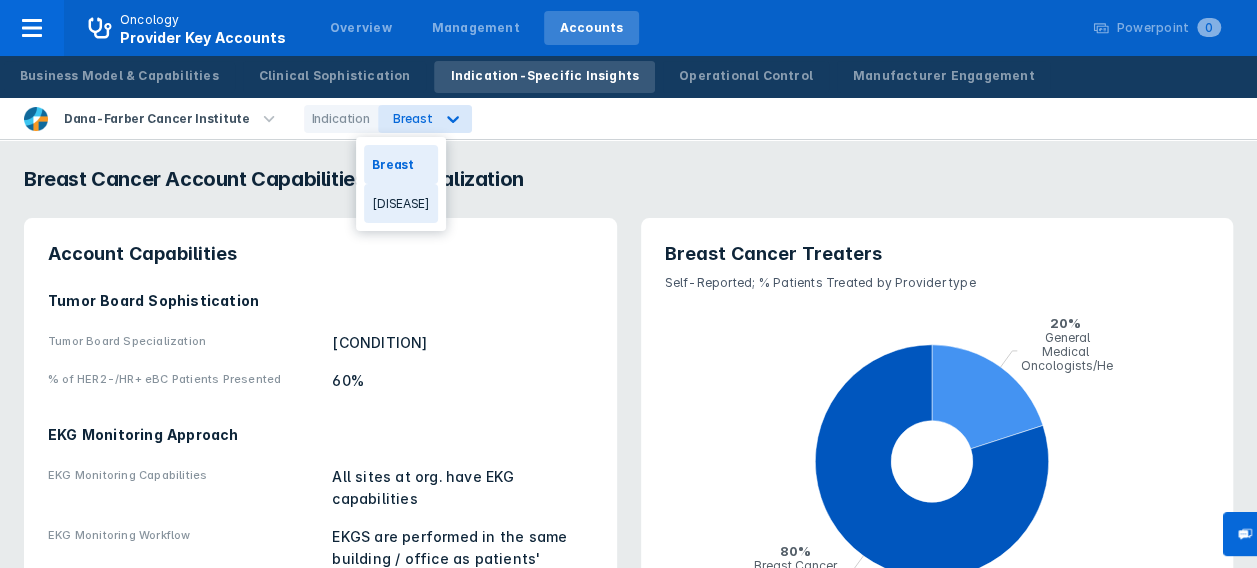 click on "[DISEASE]" at bounding box center (400, 203) 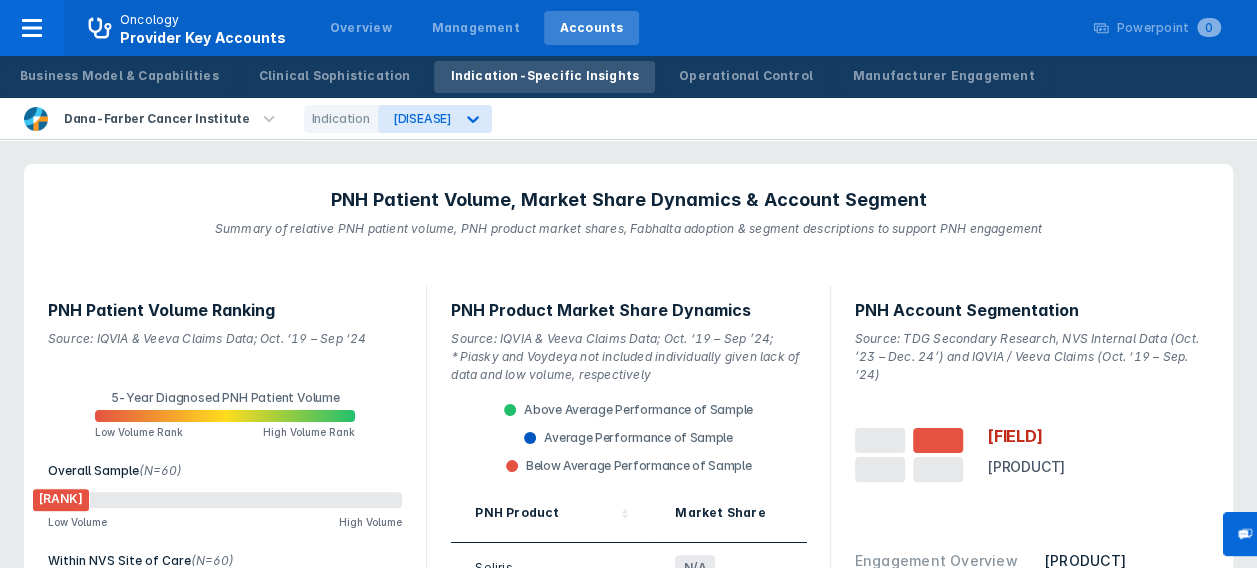 click on "PNH Patient Volume, Market Share Dynamics & Account Segment Summary of relative PNH patient volume, PNH product market shares, Fabhalta adoption & segment descriptions to support PNH engagement" at bounding box center [628, 213] 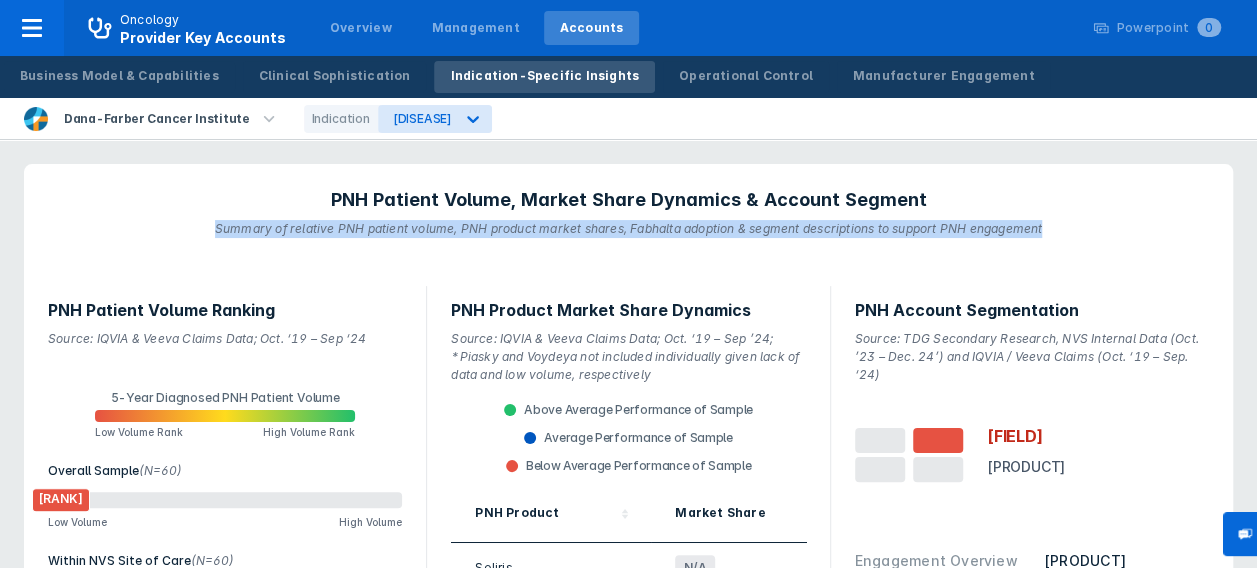 drag, startPoint x: 55, startPoint y: 194, endPoint x: 1188, endPoint y: 200, distance: 1133.0159 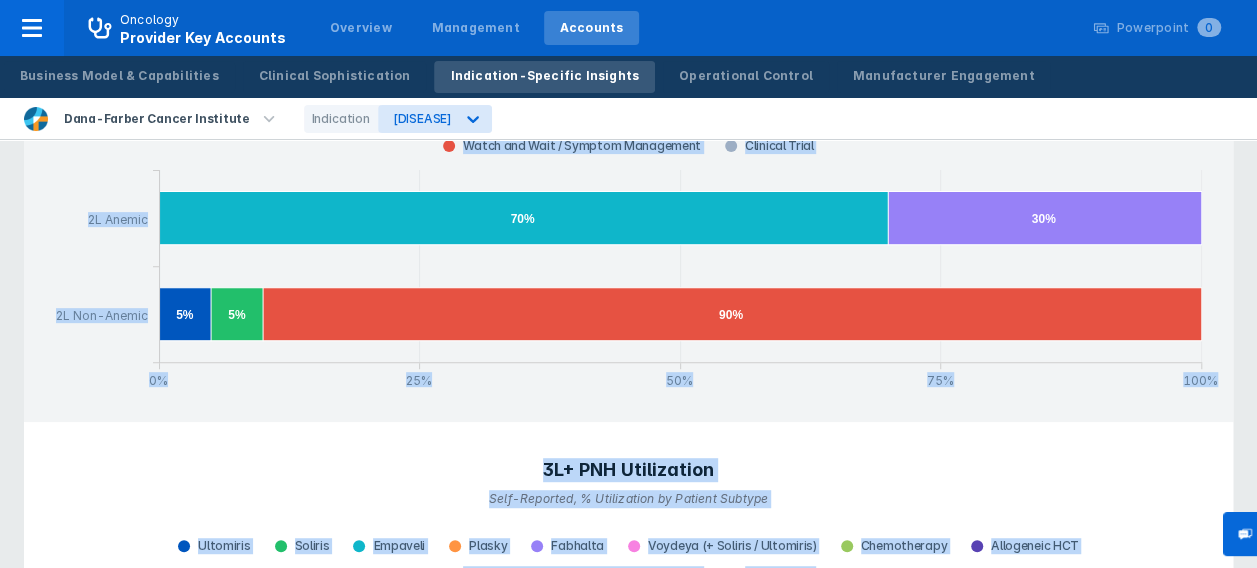 scroll, scrollTop: 4424, scrollLeft: 0, axis: vertical 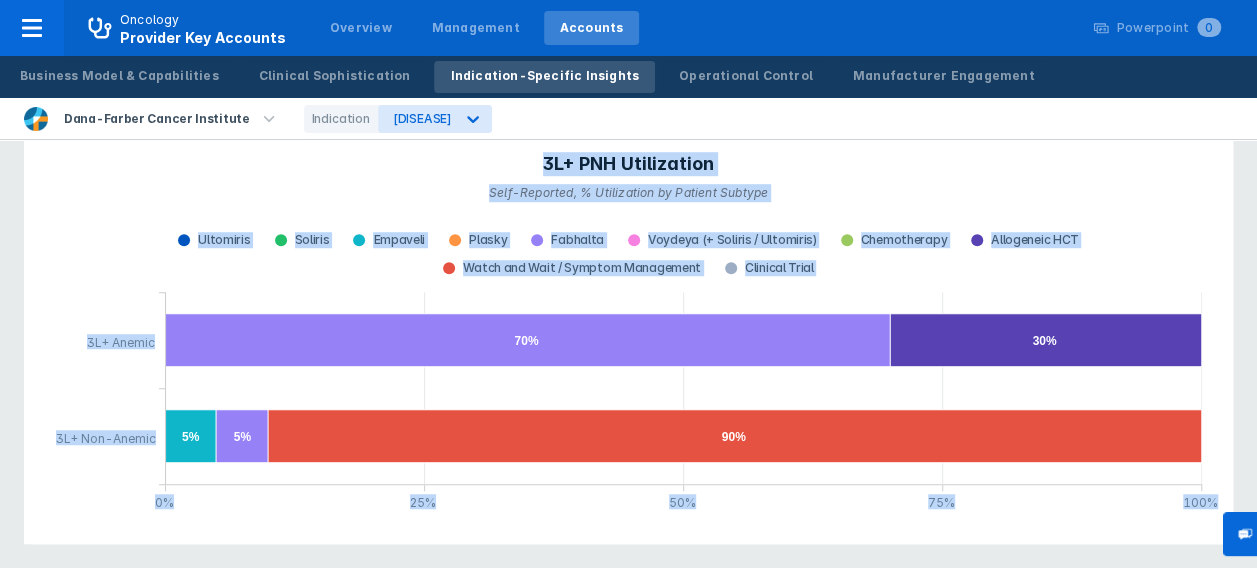 drag, startPoint x: 341, startPoint y: 196, endPoint x: 1218, endPoint y: 574, distance: 954.9937 